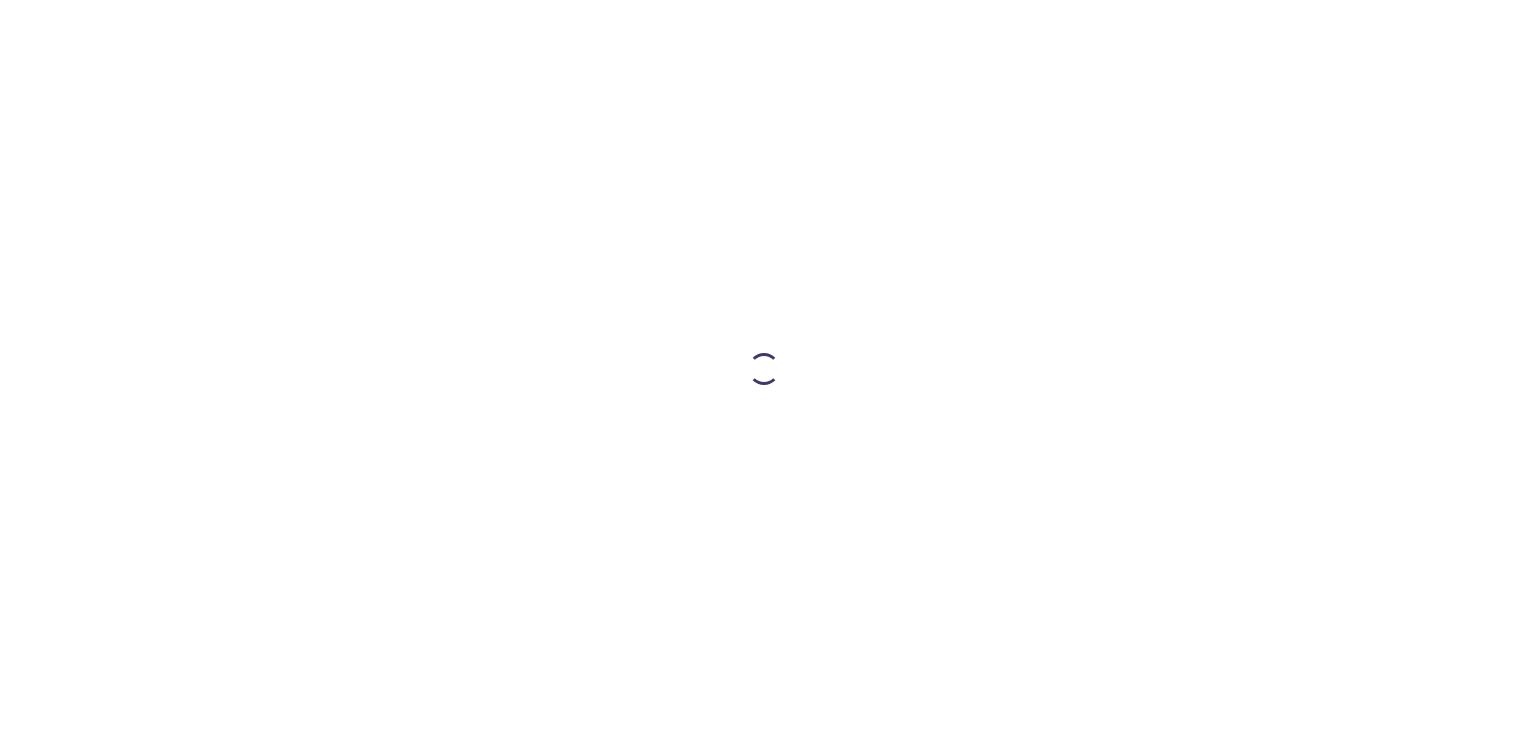 scroll, scrollTop: 0, scrollLeft: 0, axis: both 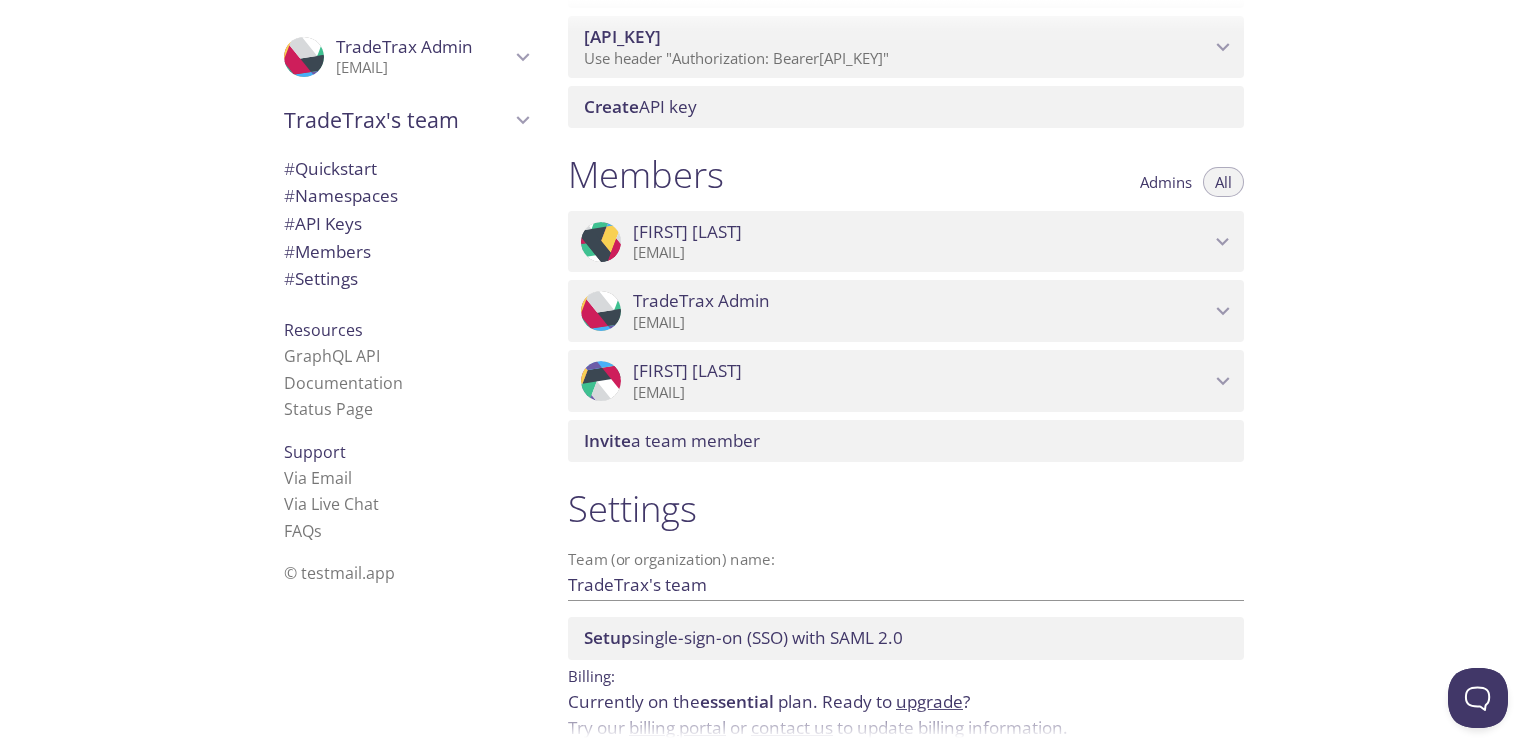 click on "Admins" at bounding box center [1166, 182] 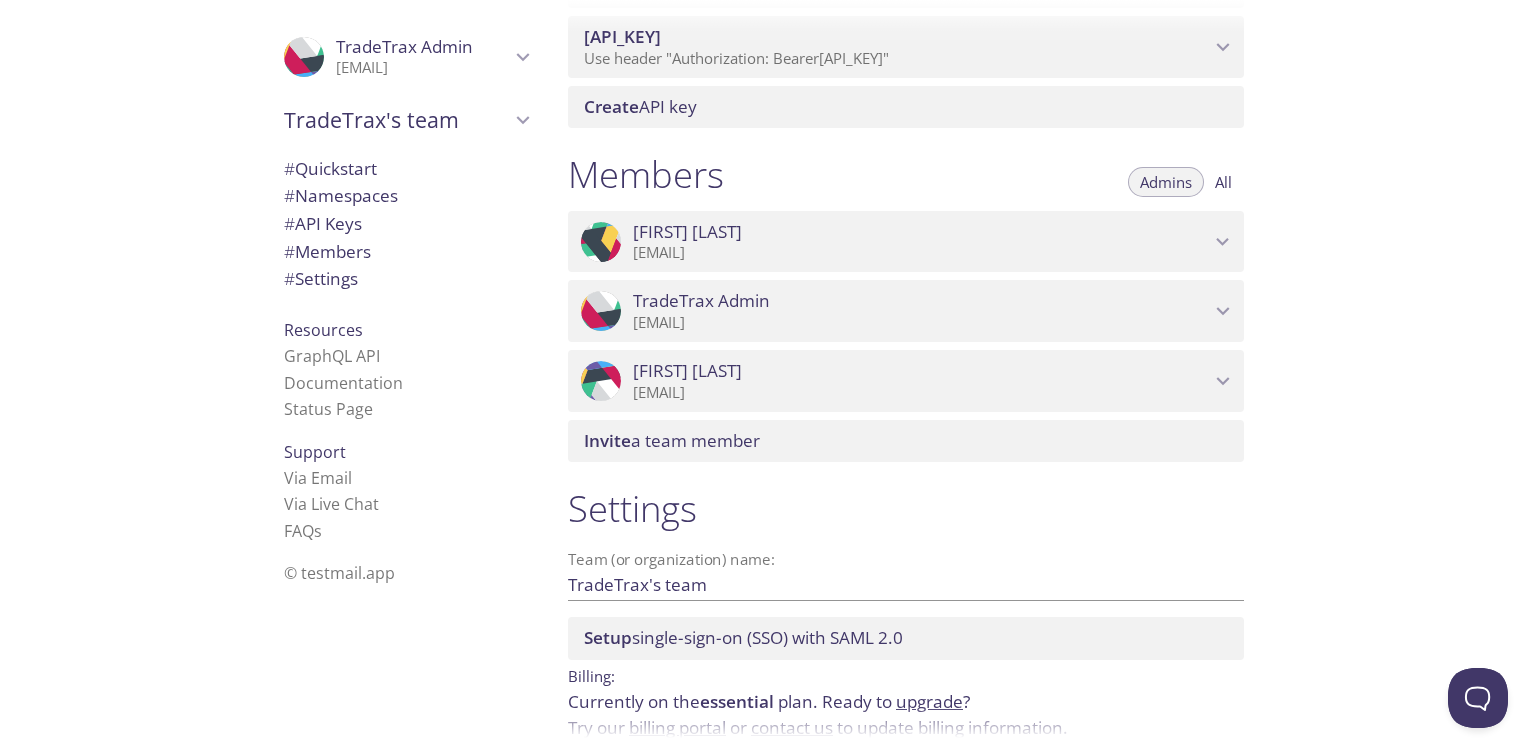 click on "All" at bounding box center [1166, 182] 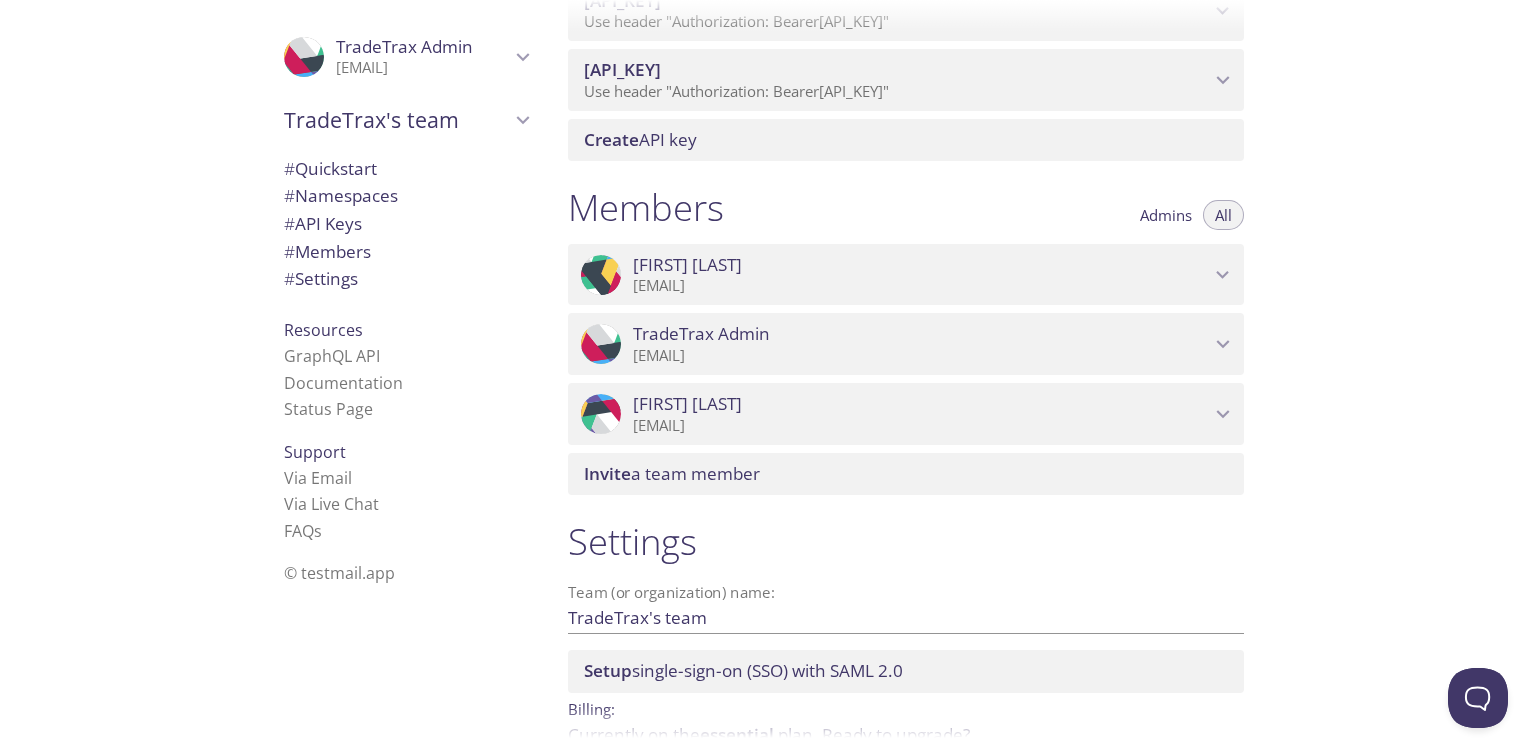 scroll, scrollTop: 552, scrollLeft: 0, axis: vertical 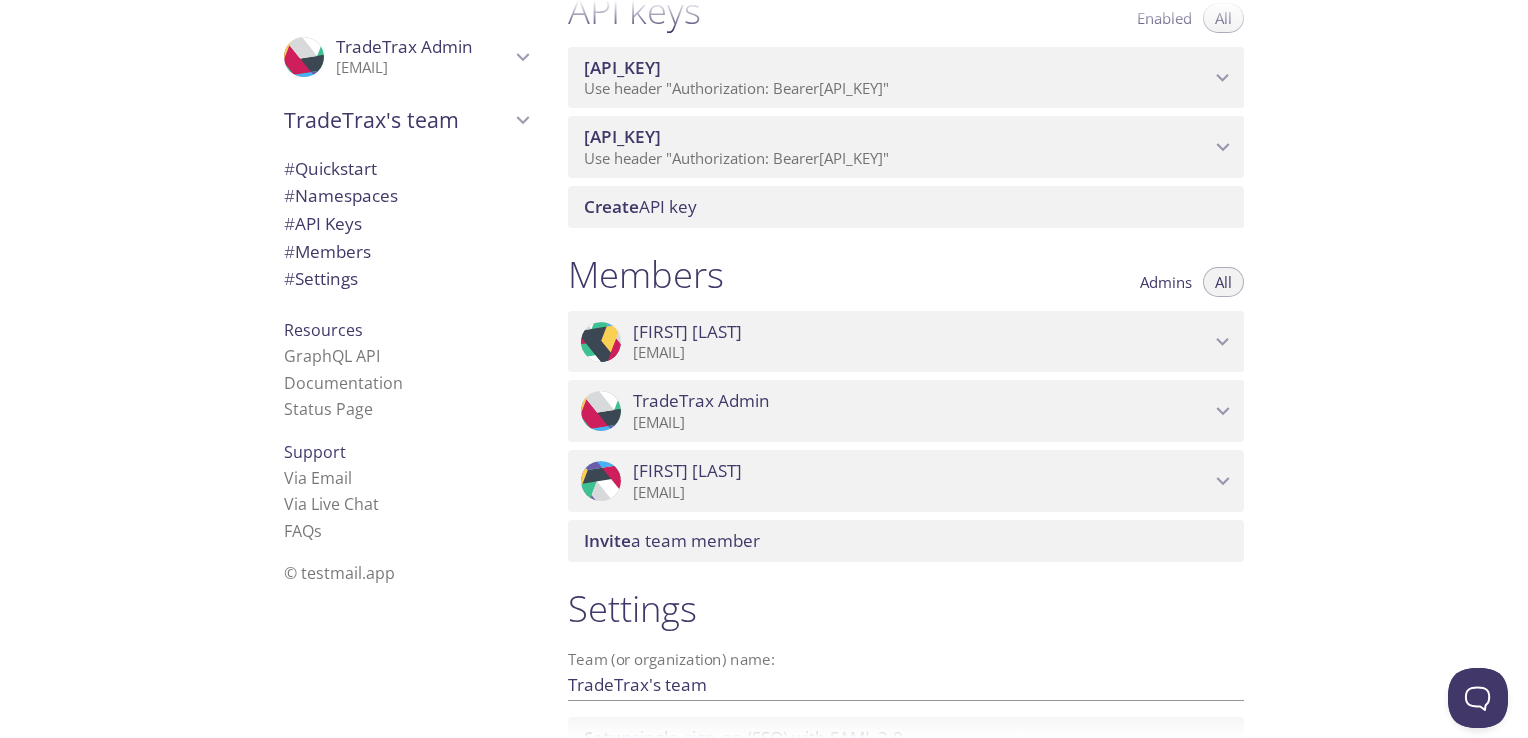 click at bounding box center [1223, 342] 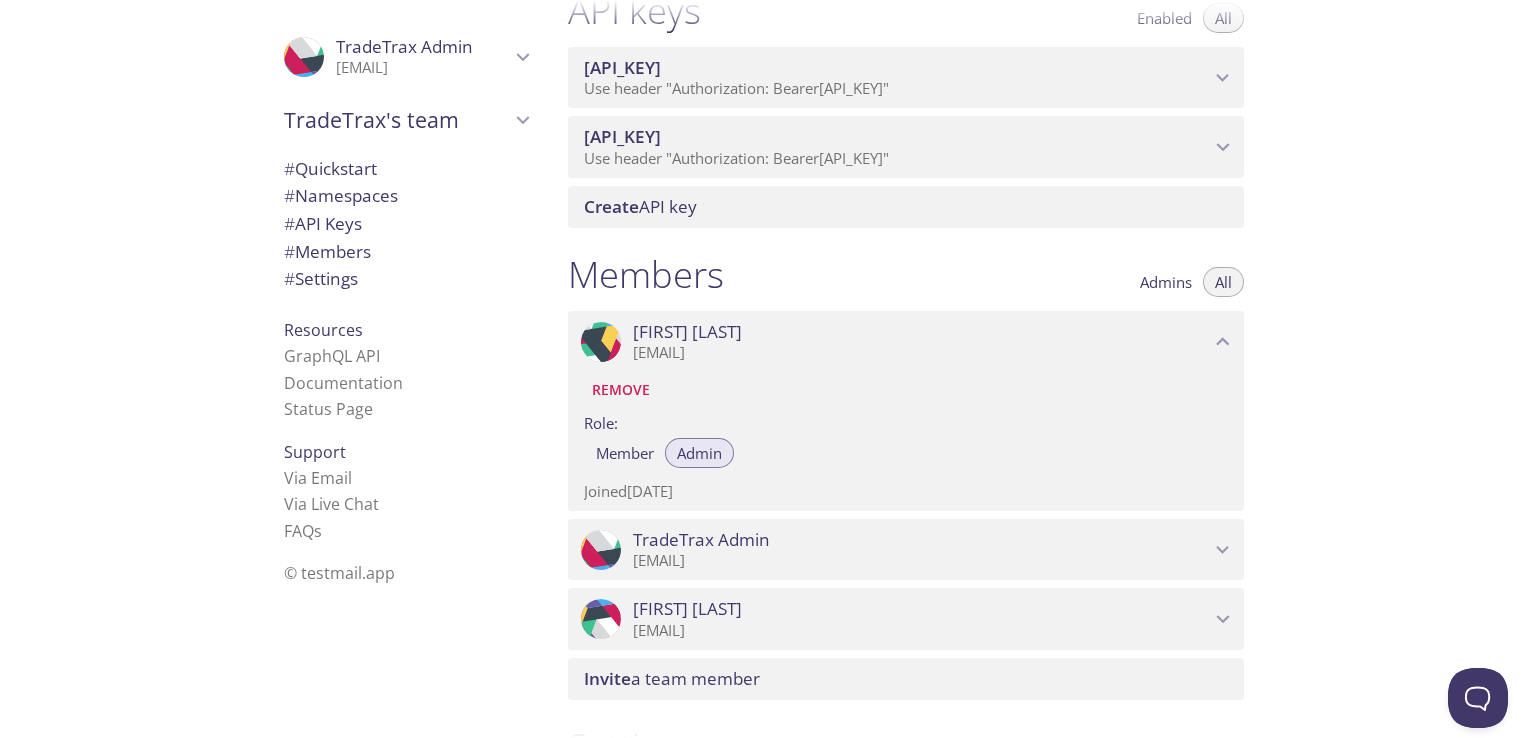 click at bounding box center (1223, 550) 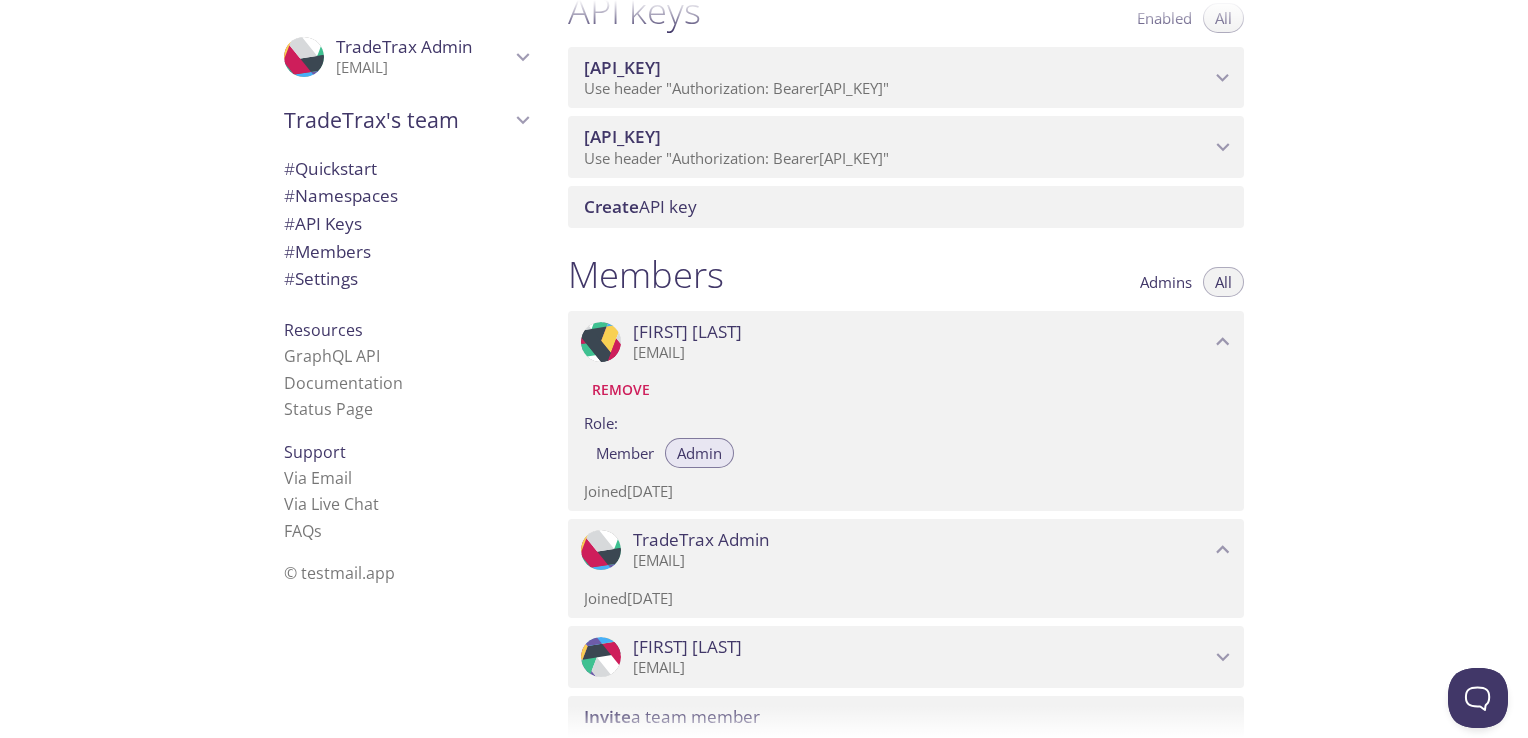 click on ".cls-1 {
fill: #6d5ca8;
}
.cls-2 {
fill: #3fc191;
}
.cls-3 {
fill: #3b4752;
}
.cls-4 {
fill: #ce1e5b;
}
.cls-5 {
fill: #f8d053;
}
.cls-6 {
fill: #48b0f7;
}
.cls-7 {
fill: #d7d9db;
}
ProfilePic [FIRST]   [LAST] [EMAIL]" at bounding box center [906, 657] 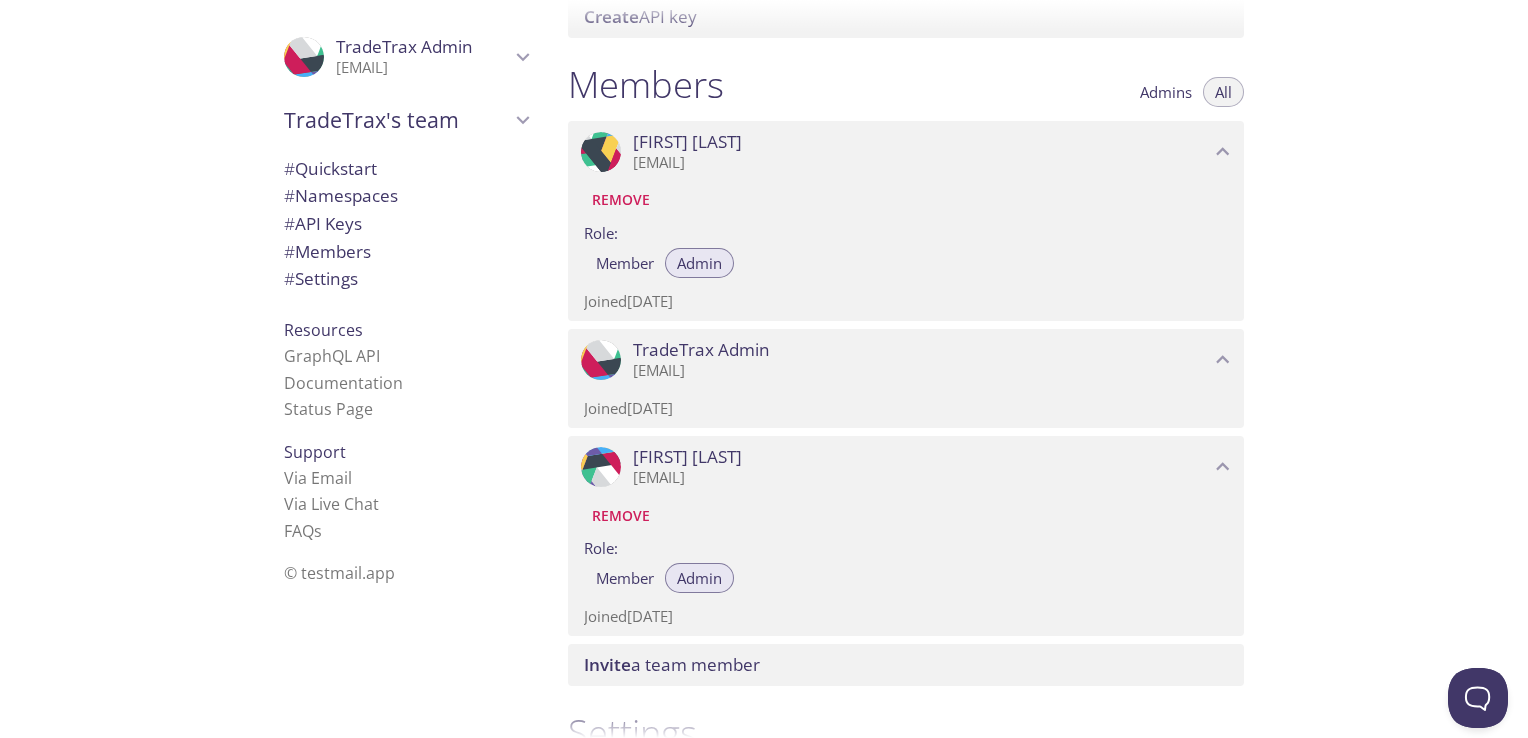 scroll, scrollTop: 752, scrollLeft: 0, axis: vertical 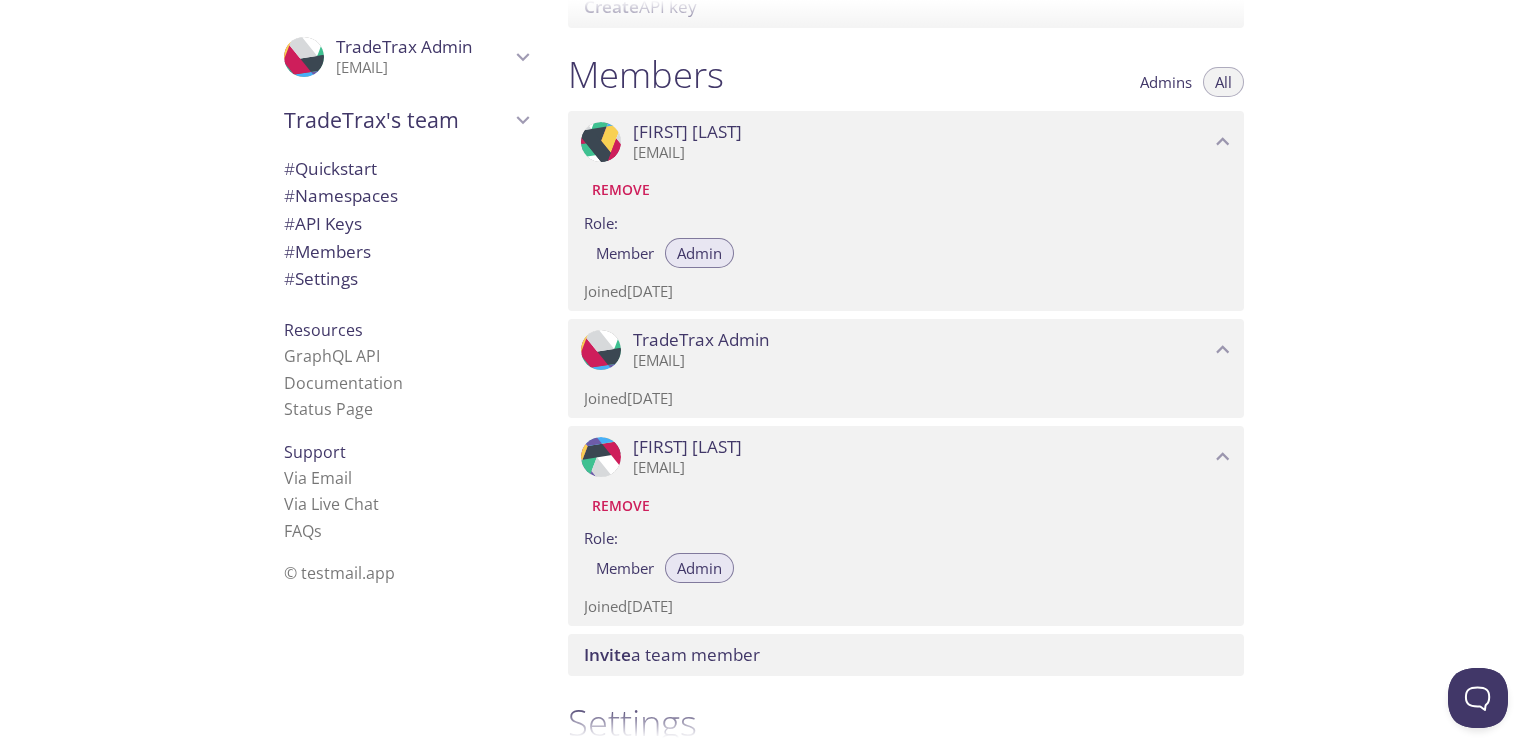 click on "Admins" at bounding box center (1166, 82) 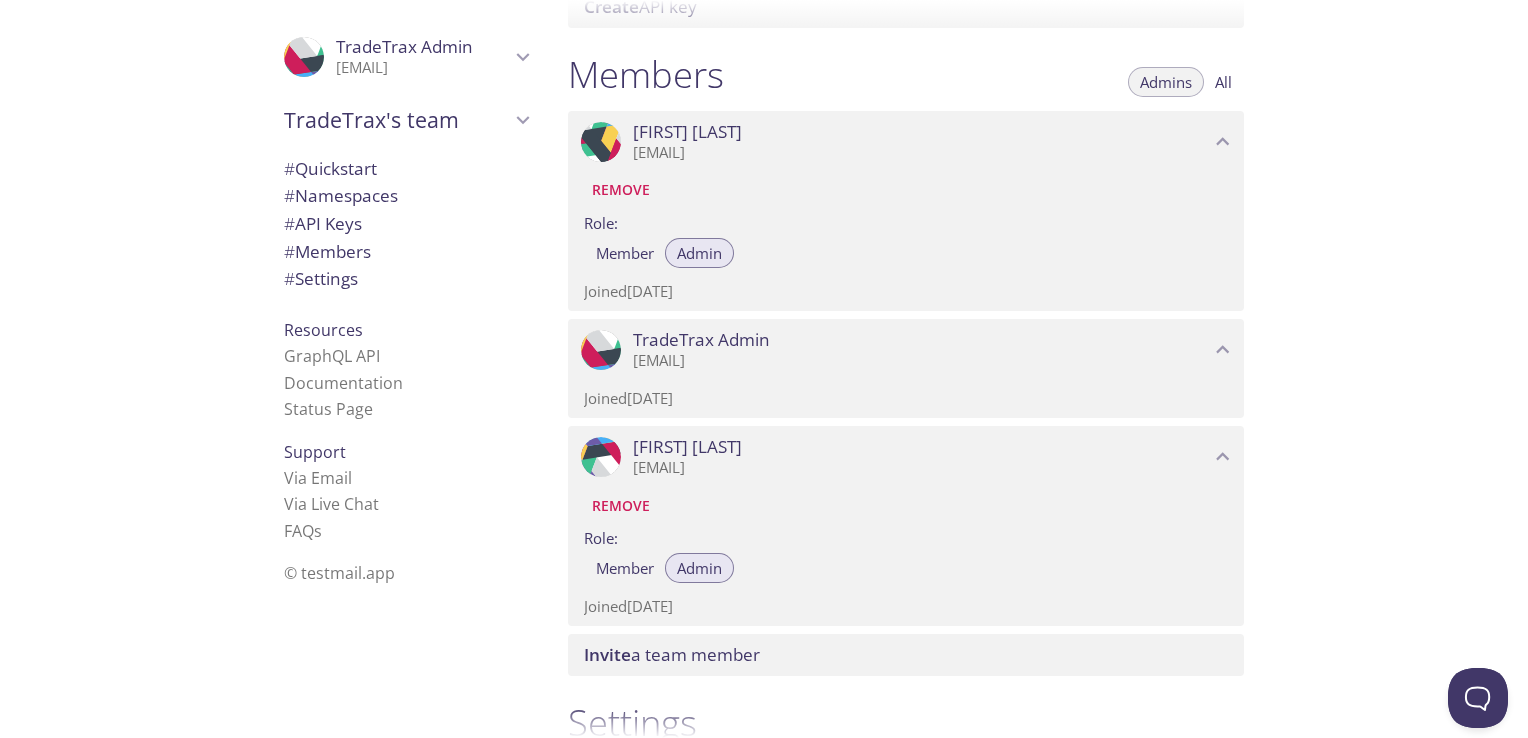 click at bounding box center (1223, 142) 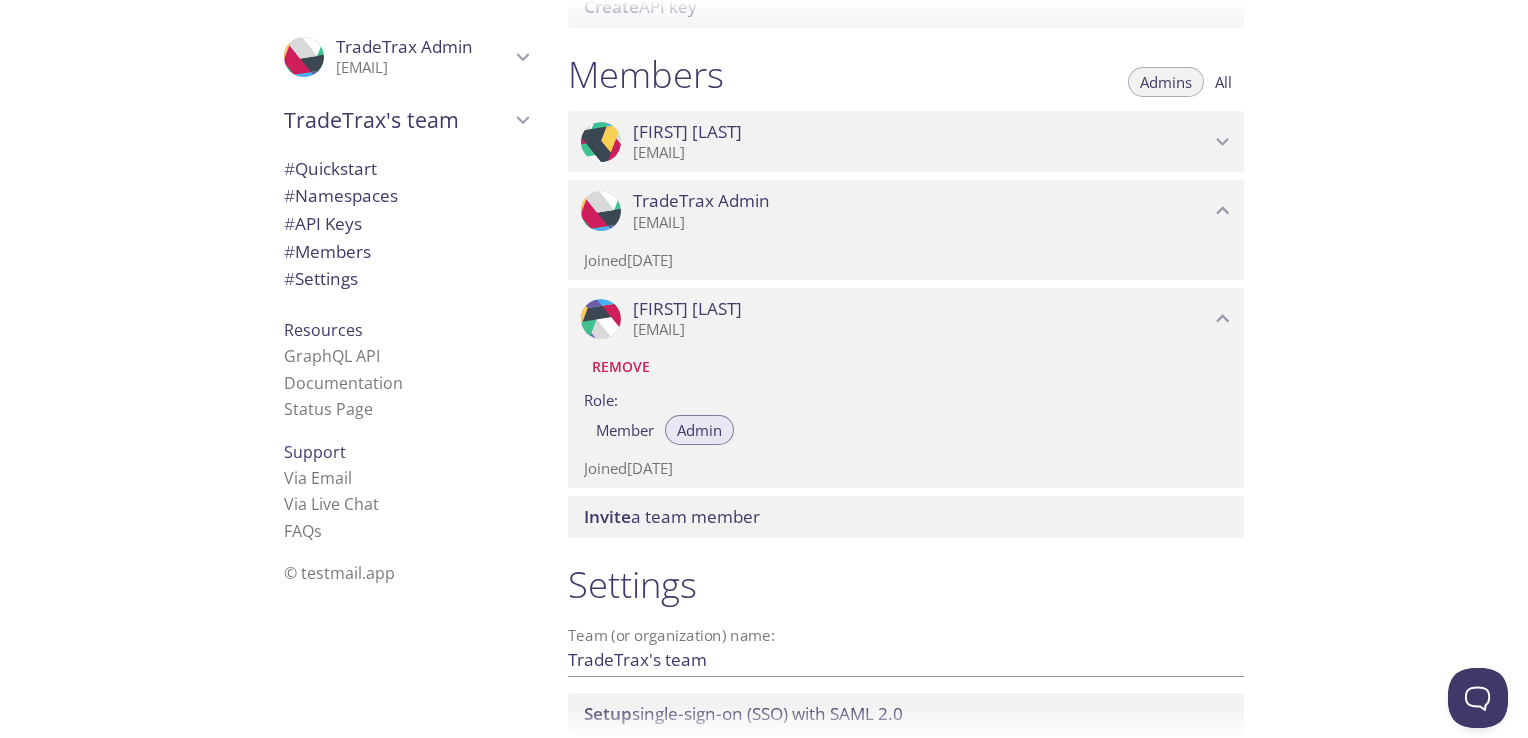 click at bounding box center (1223, 142) 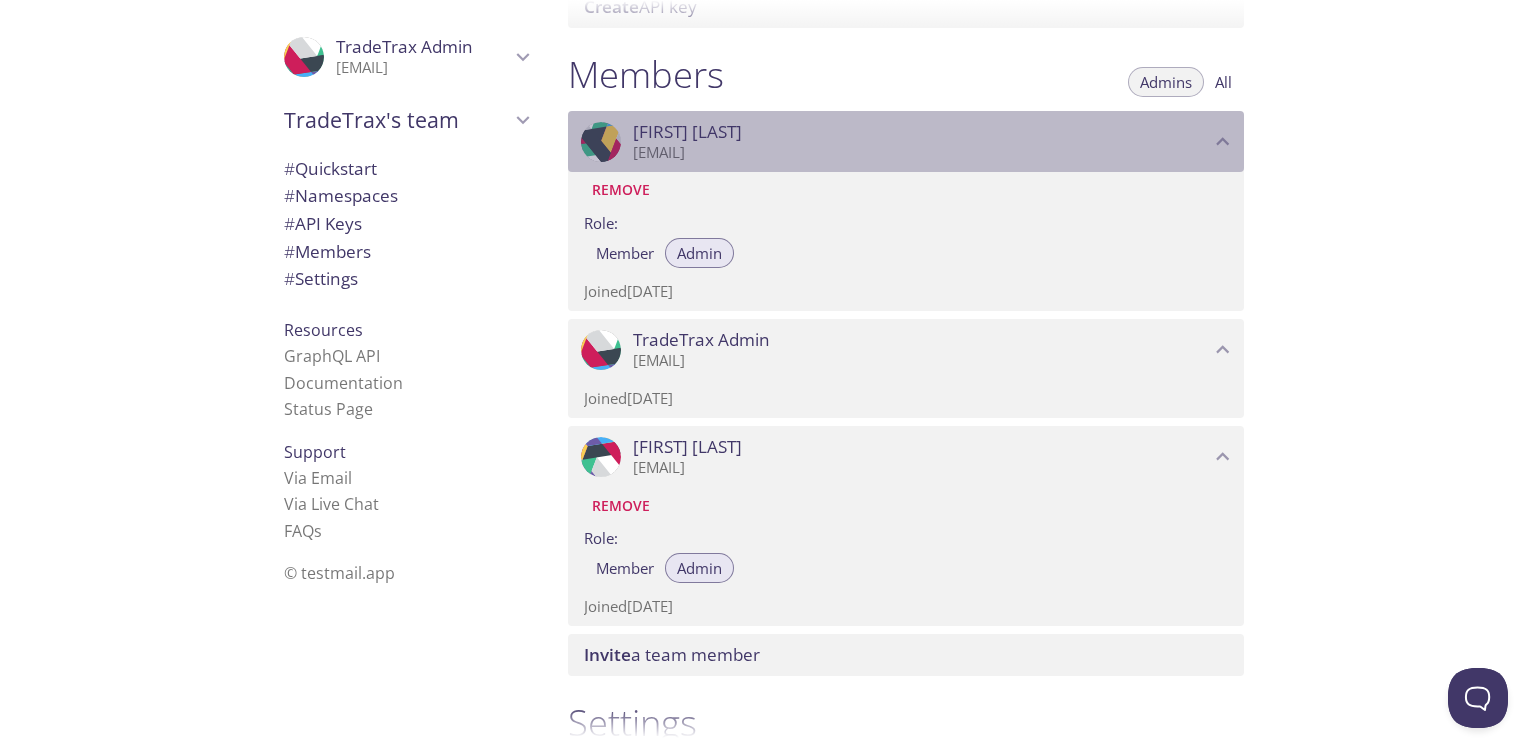 drag, startPoint x: 787, startPoint y: 128, endPoint x: 664, endPoint y: 133, distance: 123.101585 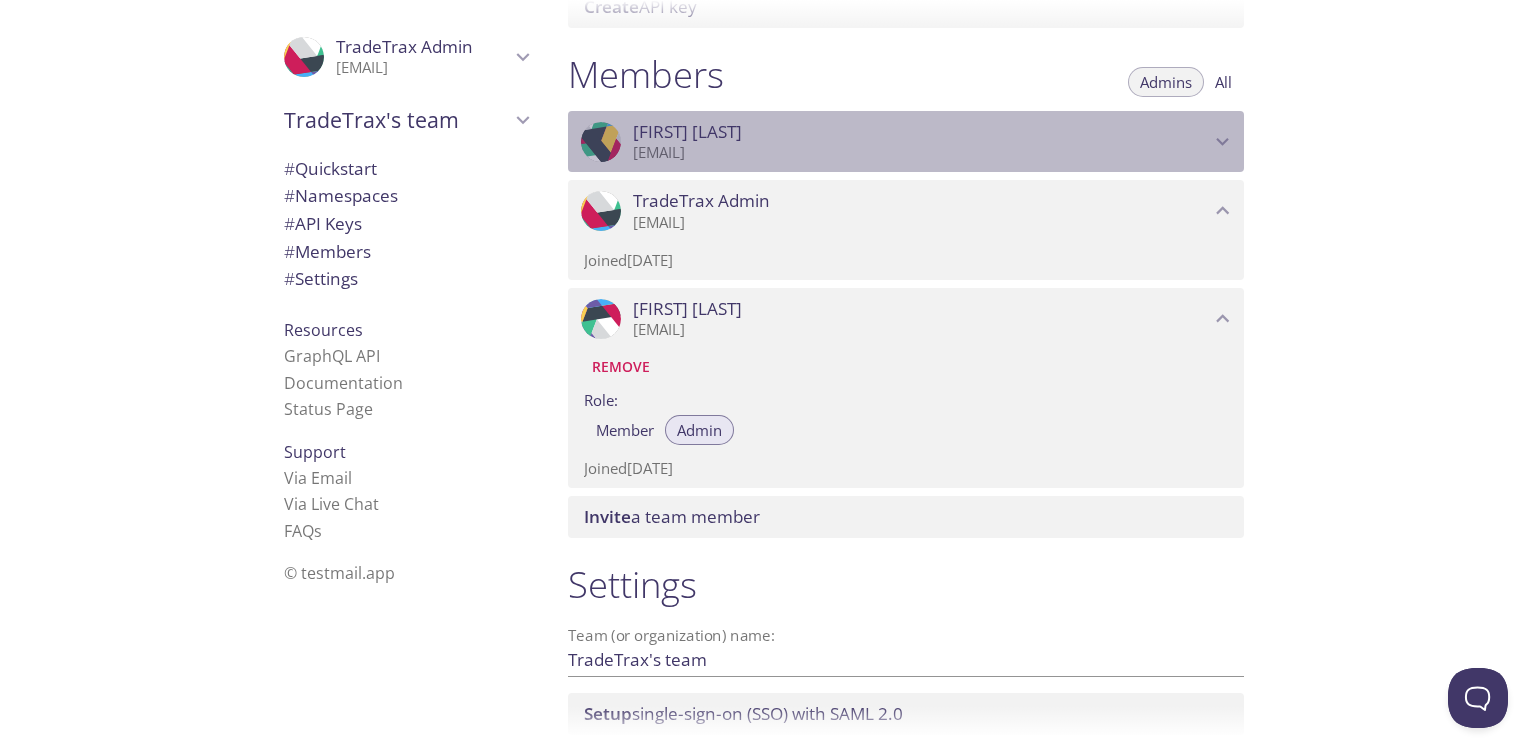 drag, startPoint x: 789, startPoint y: 140, endPoint x: 699, endPoint y: 134, distance: 90.199776 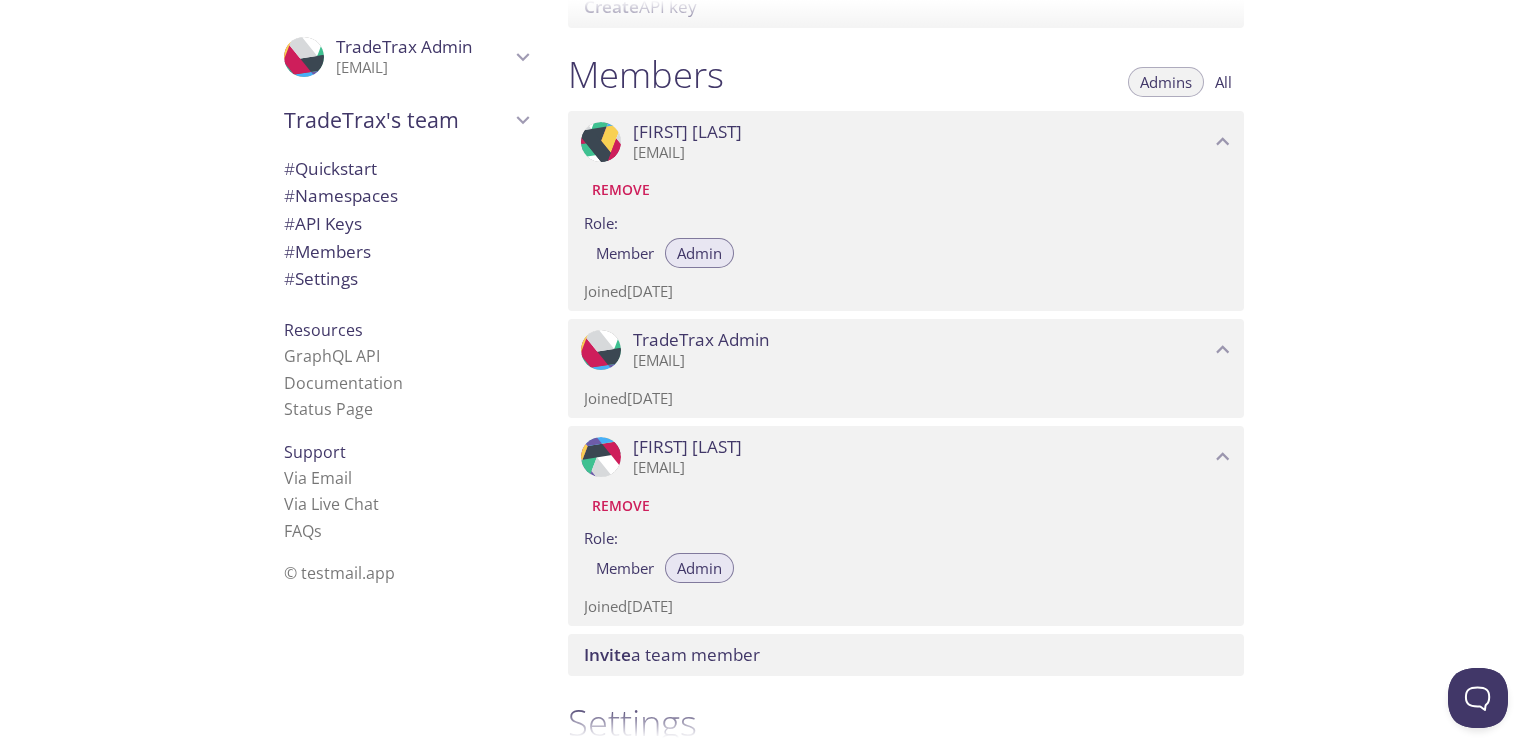 drag, startPoint x: 712, startPoint y: 137, endPoint x: 1388, endPoint y: 394, distance: 723.20465 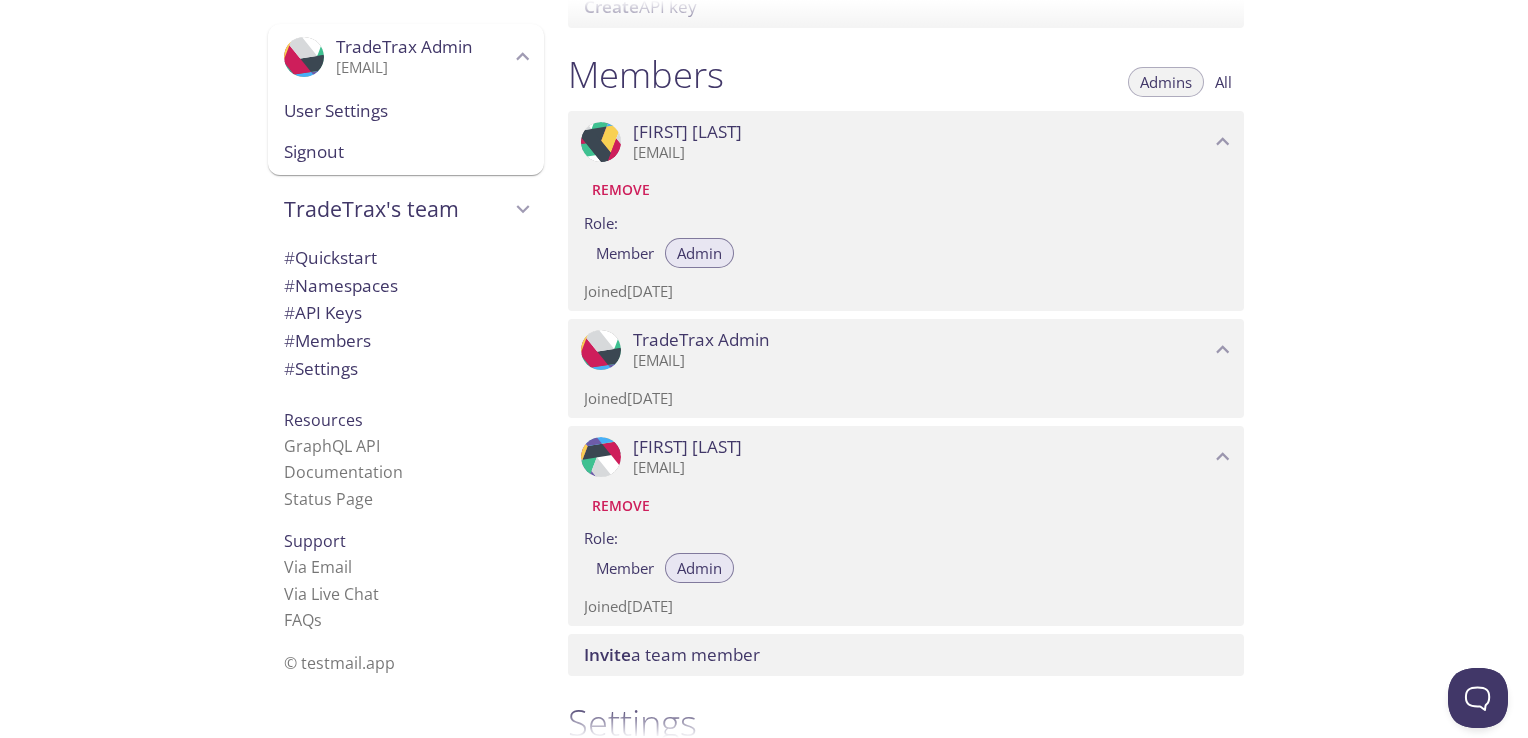 click on "User Settings" at bounding box center [406, 111] 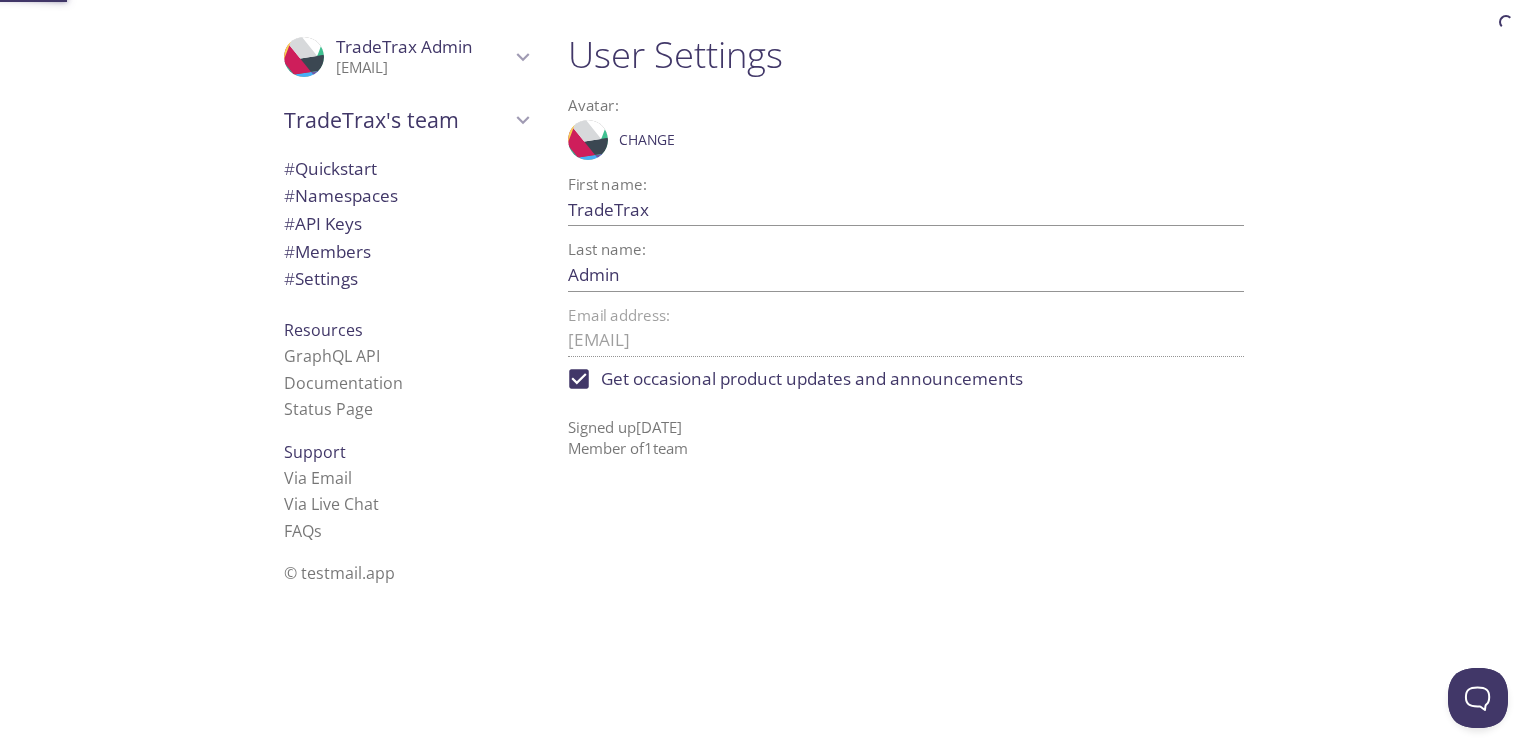 scroll, scrollTop: 0, scrollLeft: 0, axis: both 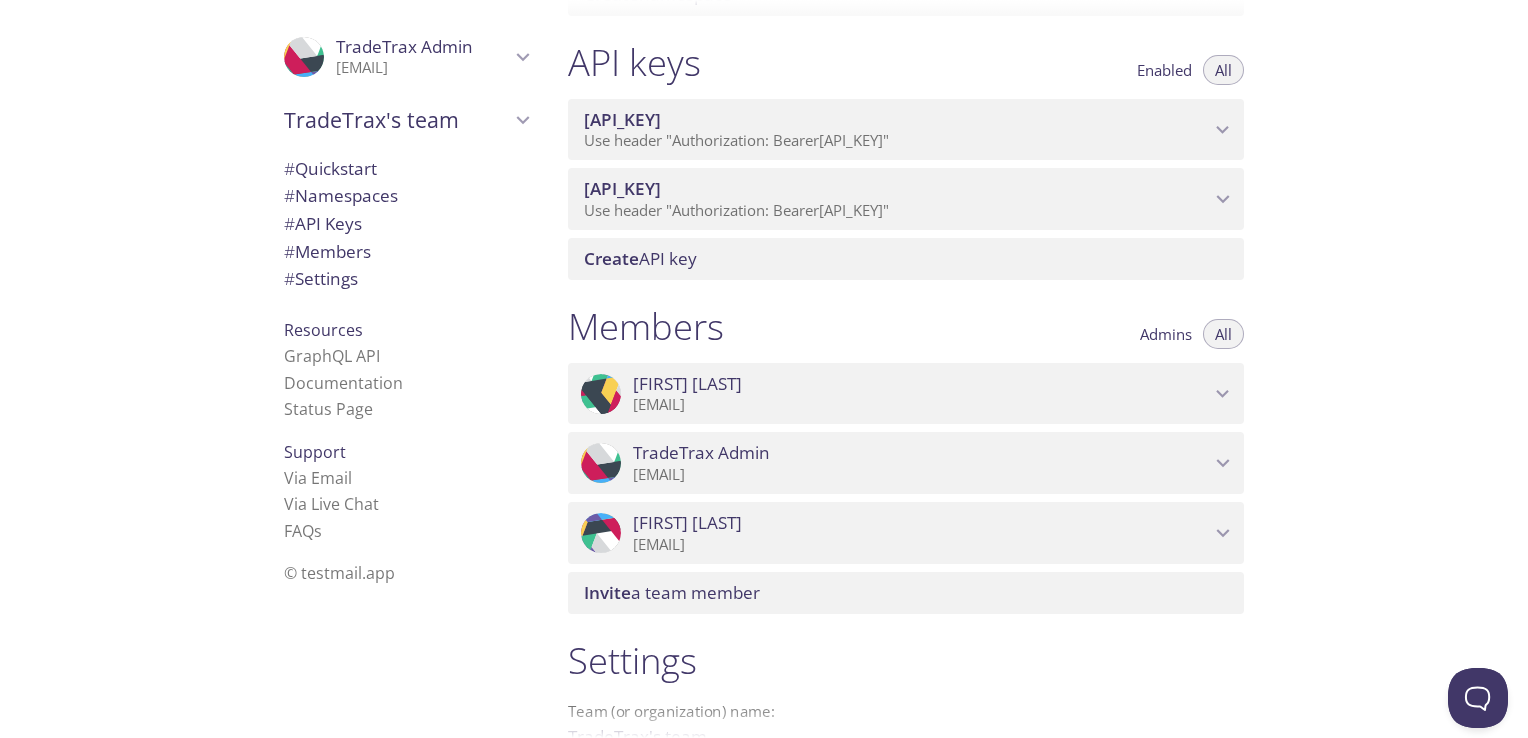 click on "Quickstart Send a test email to   xwsk2.test@inbox.testmail.app   and then  click here  to retrieve the email via our simple JSON API. If you don't see it immediately, hit refresh. Next: explore the   documentation   to learn about querying spam reports, filtering emails by tag, and more. If you want the most feature-rich API and you're familiar with GraphQL, check out the   GraphQL Playground . Namespaces Enabled All xwsk2 Send emails to   xwsk2 . {tag} @inbox.testmail.app Enabled View Emails (JSON) View Emails (Visual) Created  1 Dec 2022 Usage: 4,738 parsed emails this month, 15,707 in June Create  namespace API keys Enabled All 80c9f***-****-****-****-*******9125d Use header "Authorization: Bearer  80c9f***-****-****-****-*******9125d " Enabled Namespace access: xwsk2 Created  1 Dec 2022 Usage: 98 API calls this month 5f9ab***-****-****-****-*******178e1 Use header "Authorization: Bearer  5f9ab***-****-****-****-*******178e1 " Enabled Namespace access: xwsk2 Created  5 Dec 2022 Create  API key Members All" at bounding box center [1040, 369] 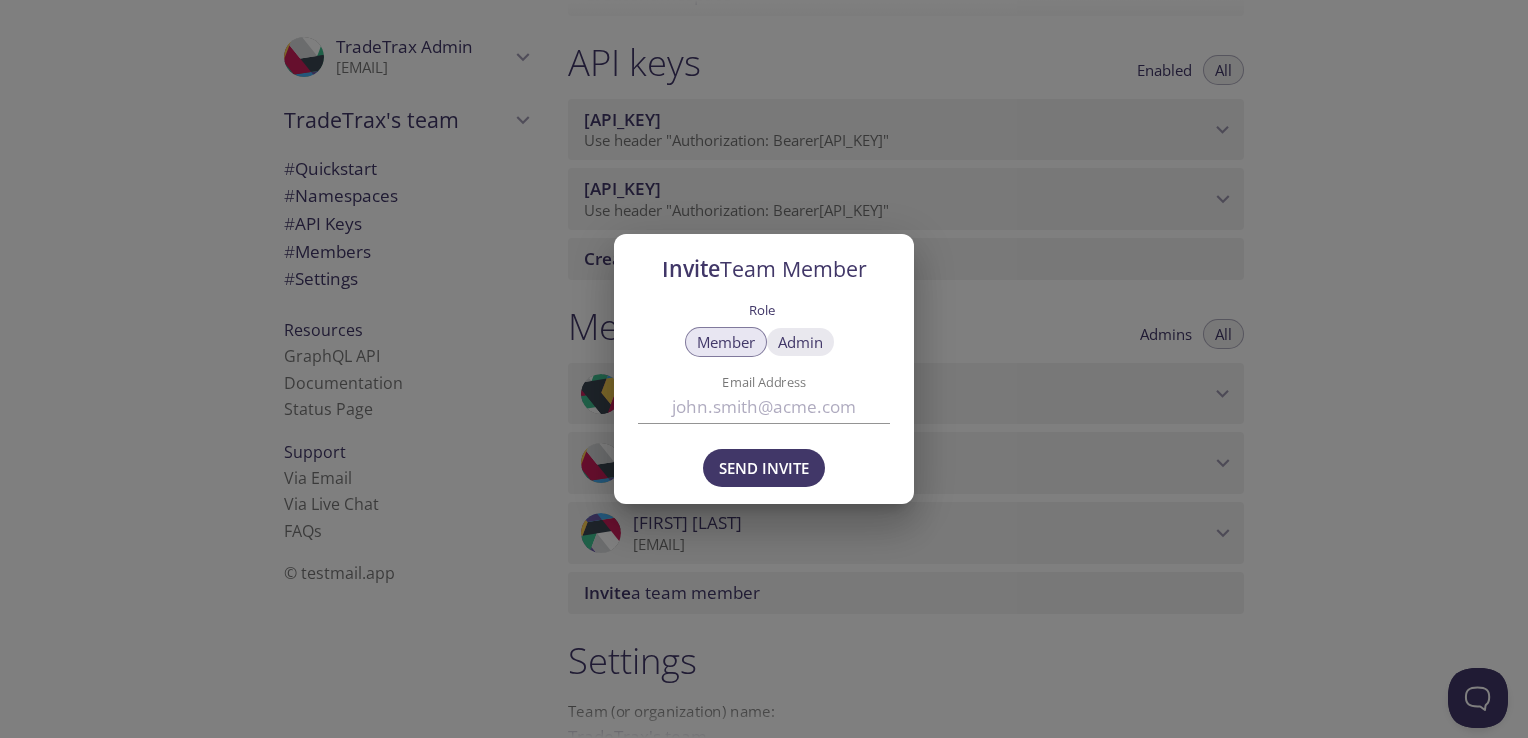 click on "Admin" at bounding box center [726, 342] 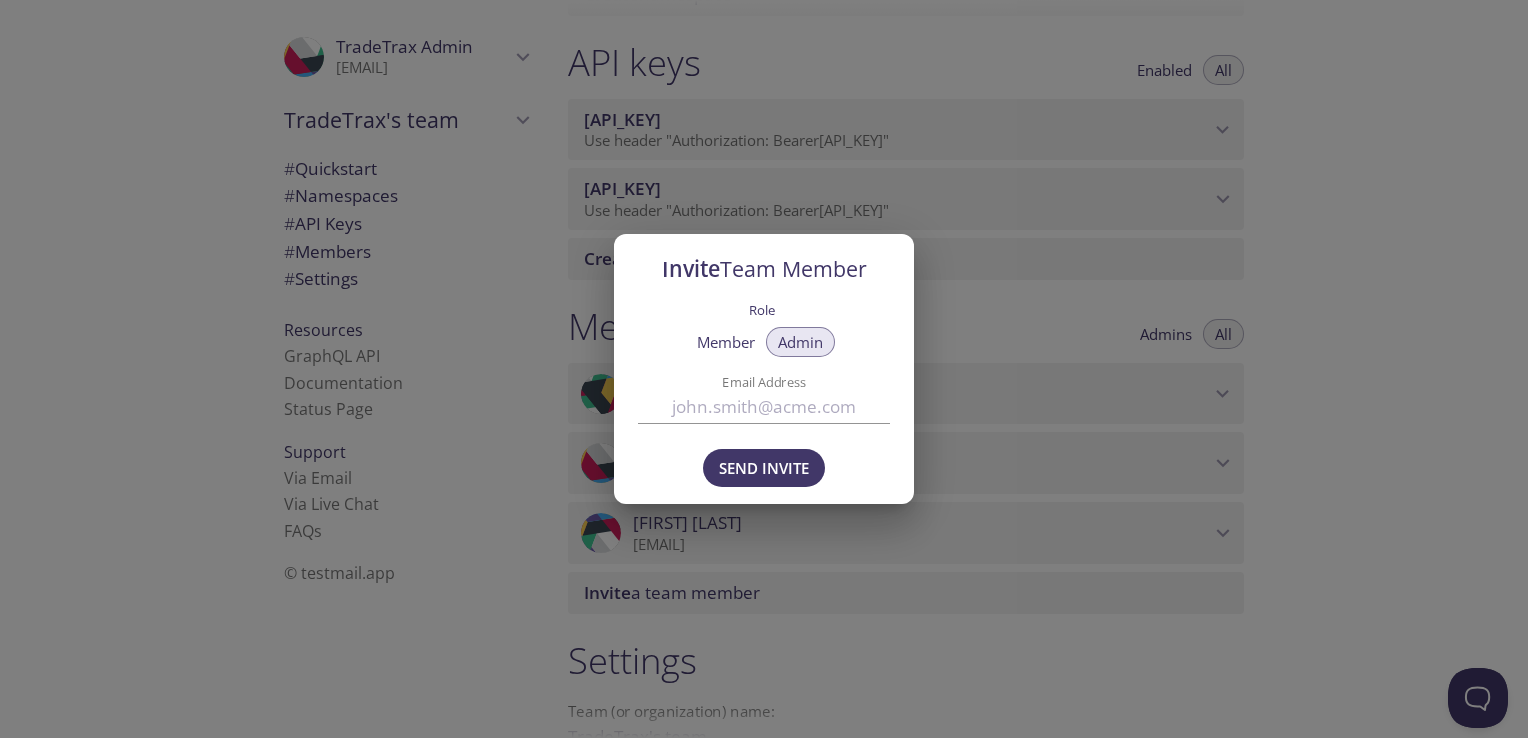 drag, startPoint x: 1412, startPoint y: 530, endPoint x: 1353, endPoint y: 536, distance: 59.3043 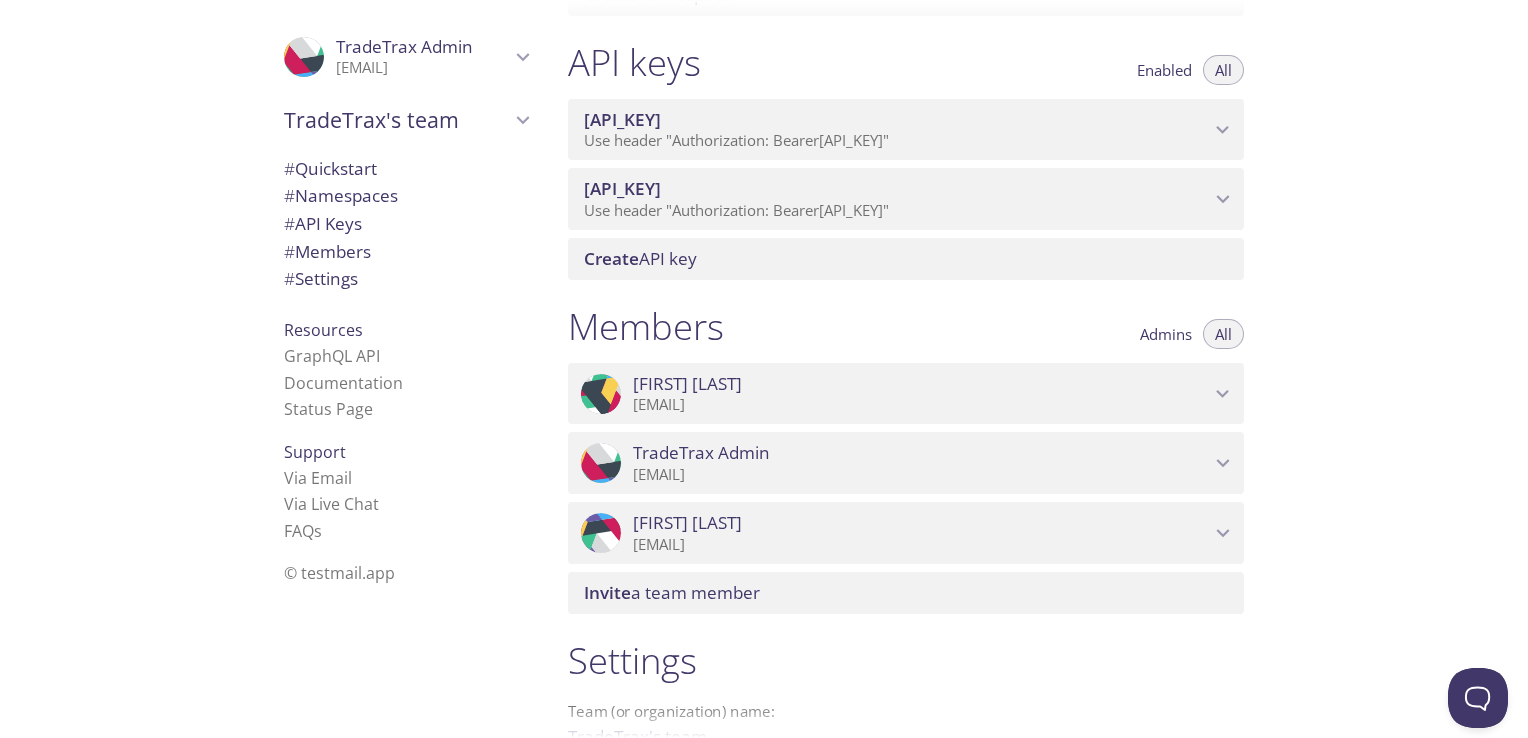 click on "Invite  a team member" at bounding box center [910, 593] 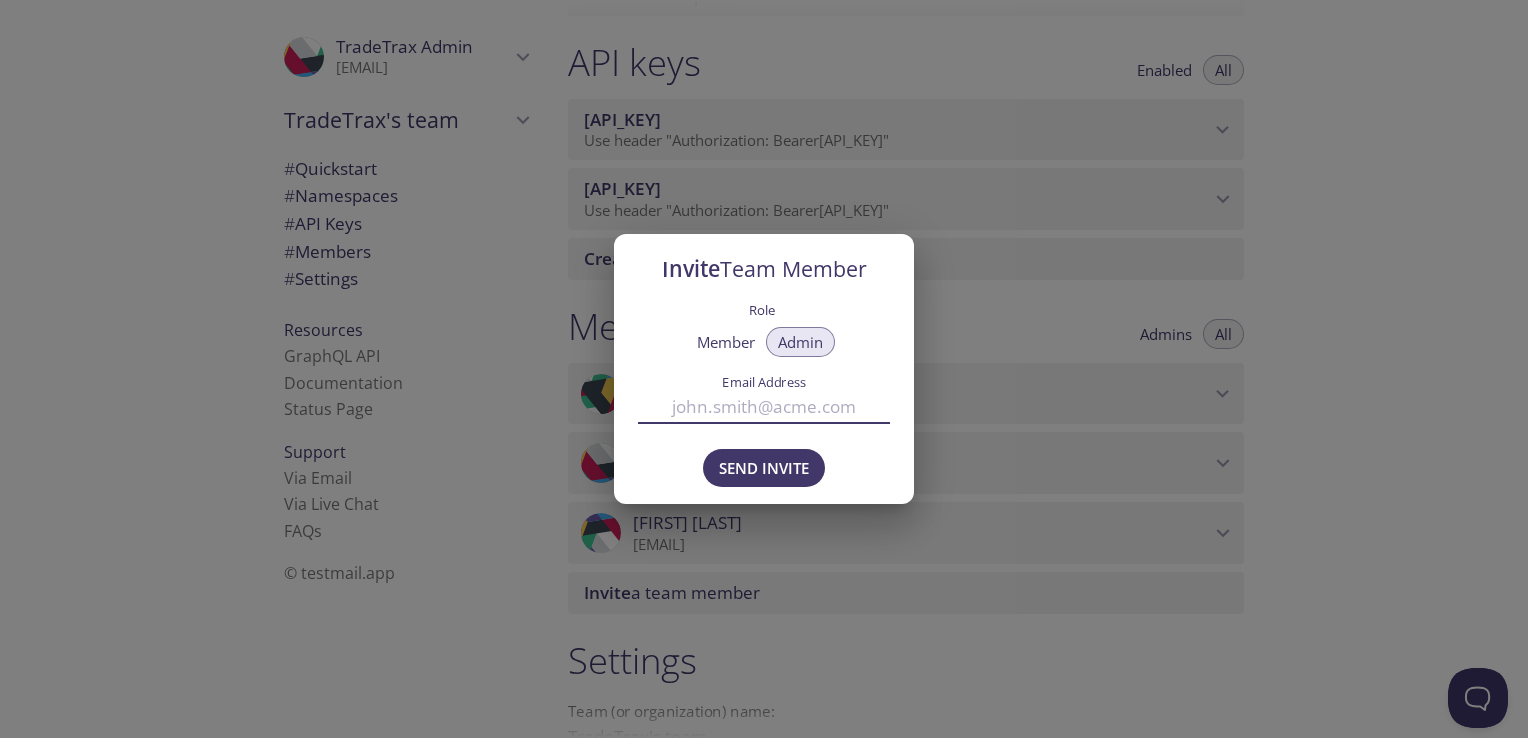 click on "Email Address" at bounding box center (764, 406) 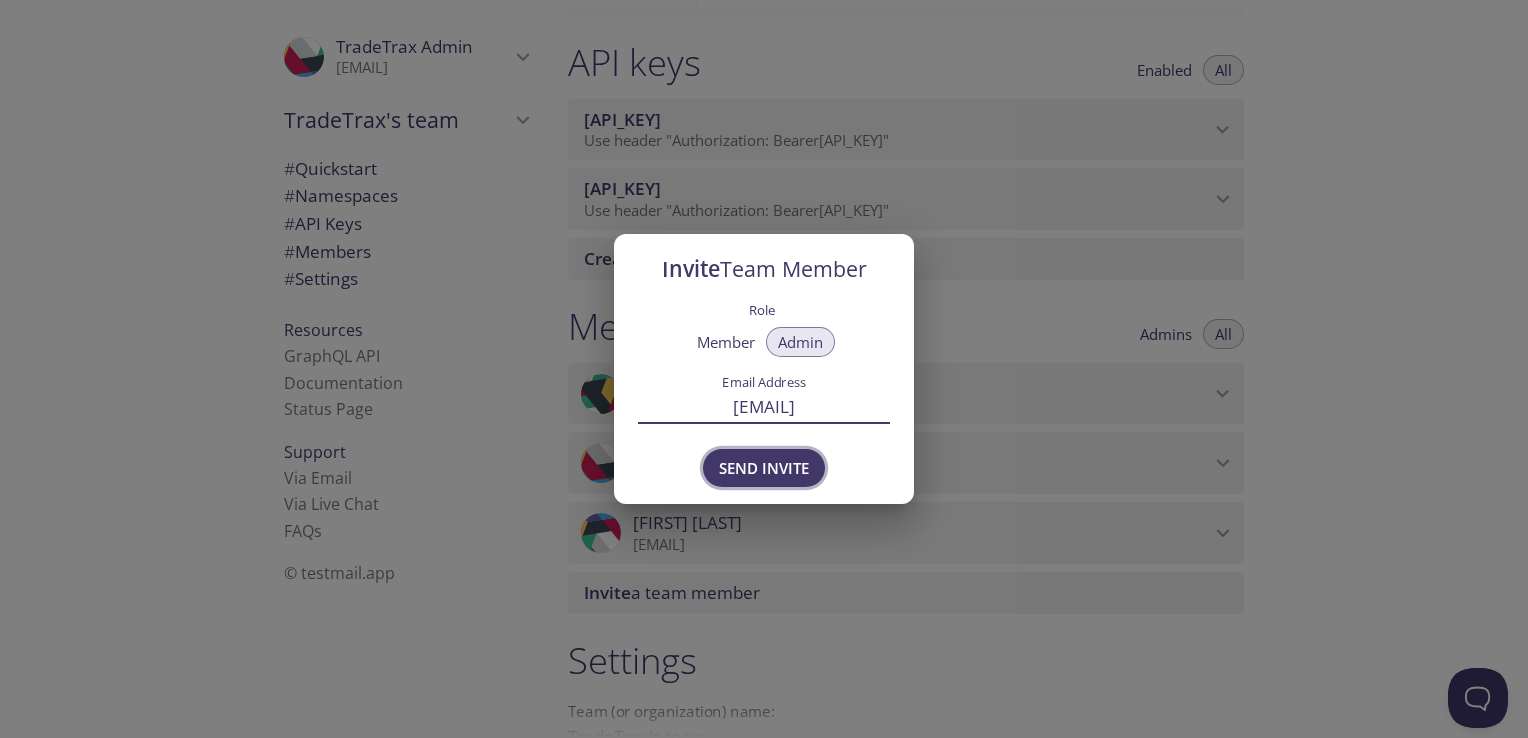 type on "[USER]@[DOMAIN].com" 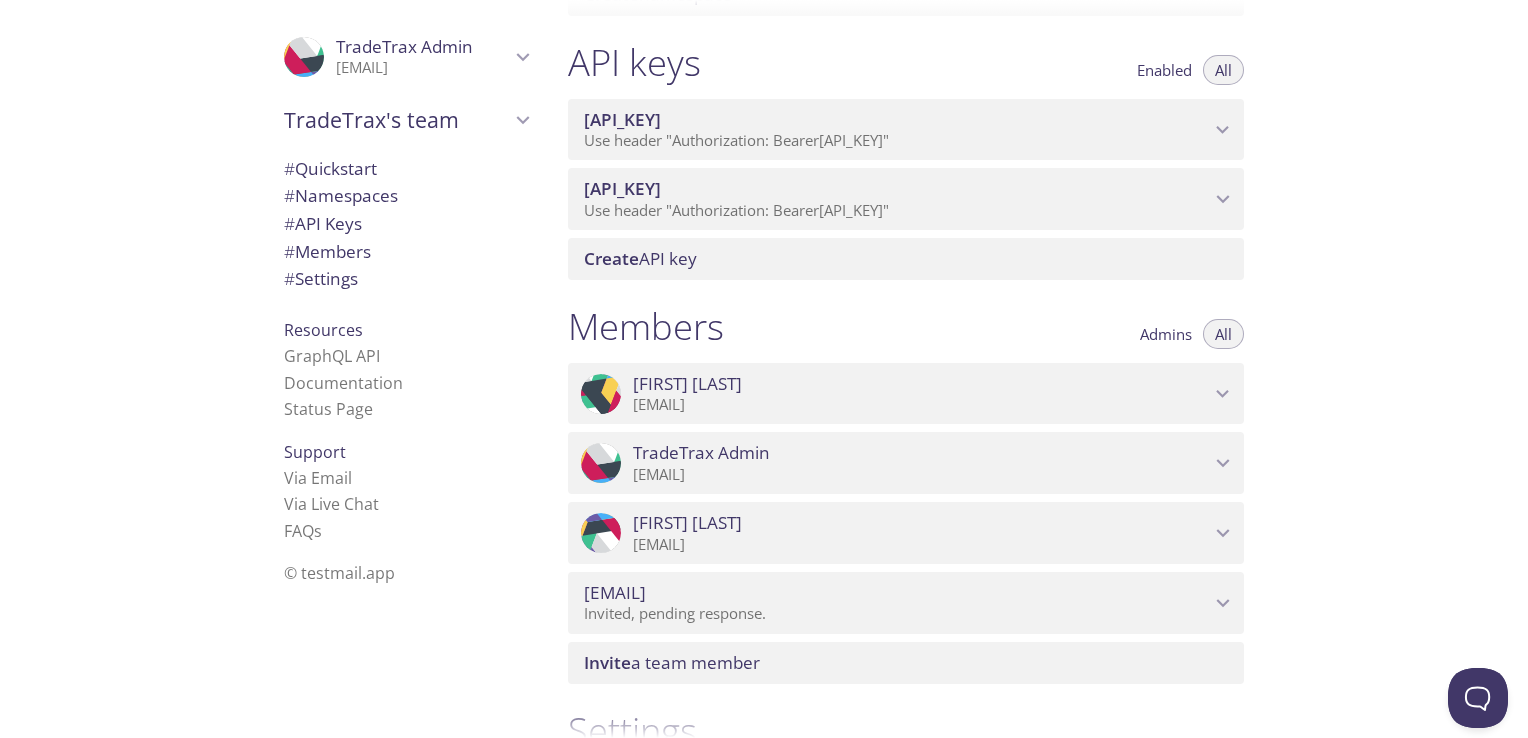 click on "Quickstart Send a test email to   xwsk2.test@inbox.testmail.app   and then  click here  to retrieve the email via our simple JSON API. If you don't see it immediately, hit refresh. Next: explore the   documentation   to learn about querying spam reports, filtering emails by tag, and more. If you want the most feature-rich API and you're familiar with GraphQL, check out the   GraphQL Playground . Namespaces Enabled All xwsk2 Send emails to   xwsk2 . {tag} @inbox.testmail.app Enabled View Emails (JSON) View Emails (Visual) Created  1 Dec 2022 Usage: 4,738 parsed emails this month, 15,707 in June Create  namespace API keys Enabled All 80c9f***-****-****-****-*******9125d Use header "Authorization: Bearer  80c9f***-****-****-****-*******9125d " Enabled Namespace access: xwsk2 Created  1 Dec 2022 Usage: 98 API calls this month 5f9ab***-****-****-****-*******178e1 Use header "Authorization: Bearer  5f9ab***-****-****-****-*******178e1 " Enabled Namespace access: xwsk2 Created  5 Dec 2022 Create  API key Members All" at bounding box center [1040, 369] 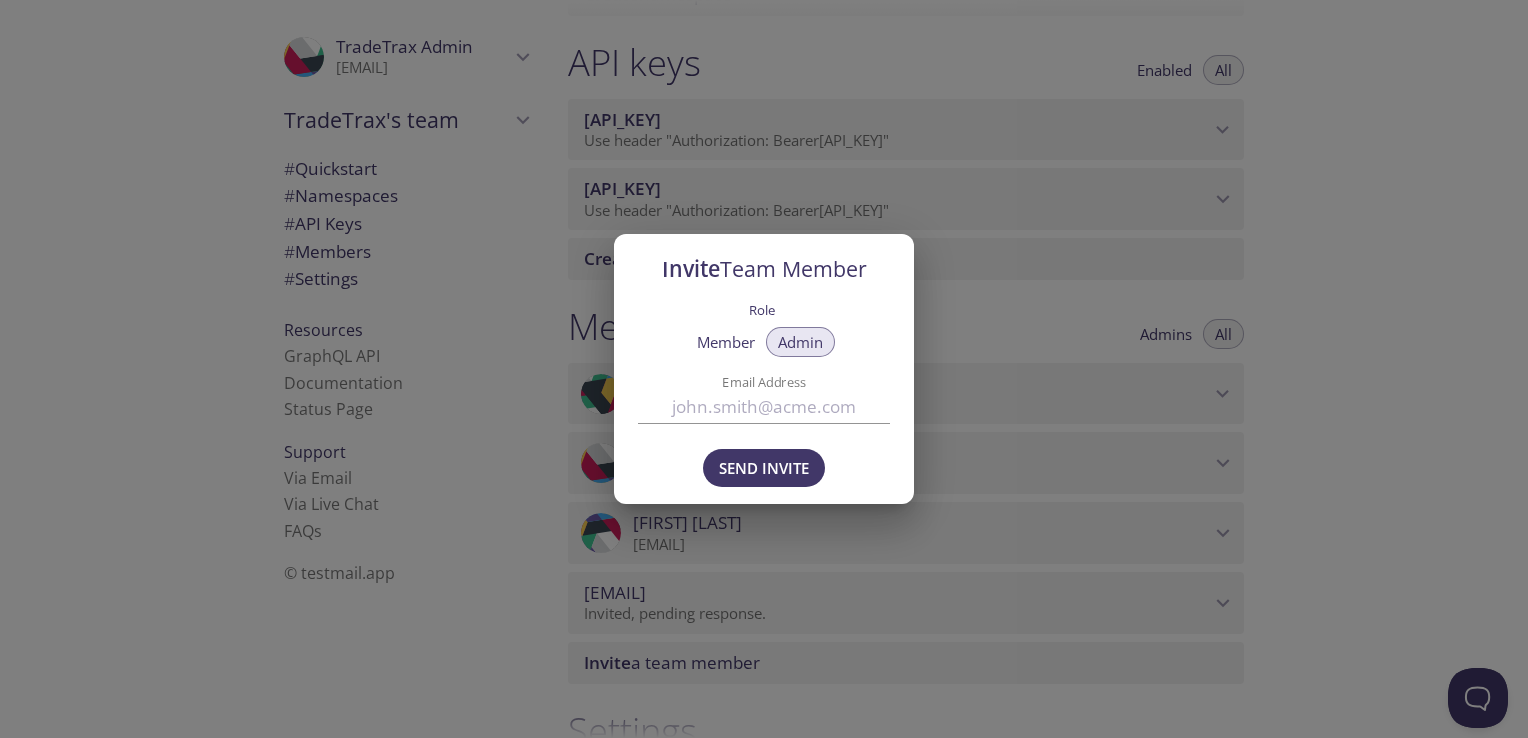 click on "Email Address" at bounding box center [764, 406] 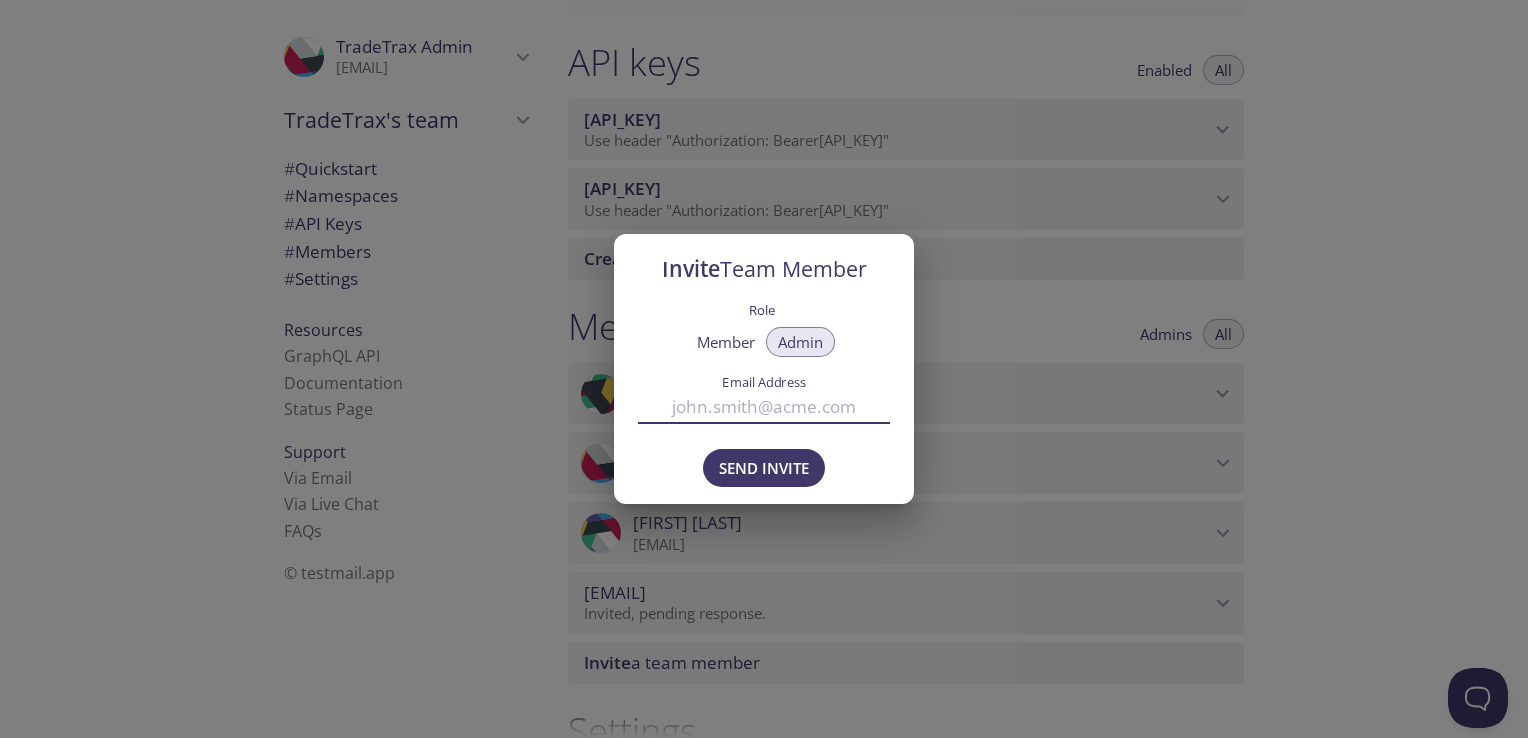 paste on "[USER]@[DOMAIN].com" 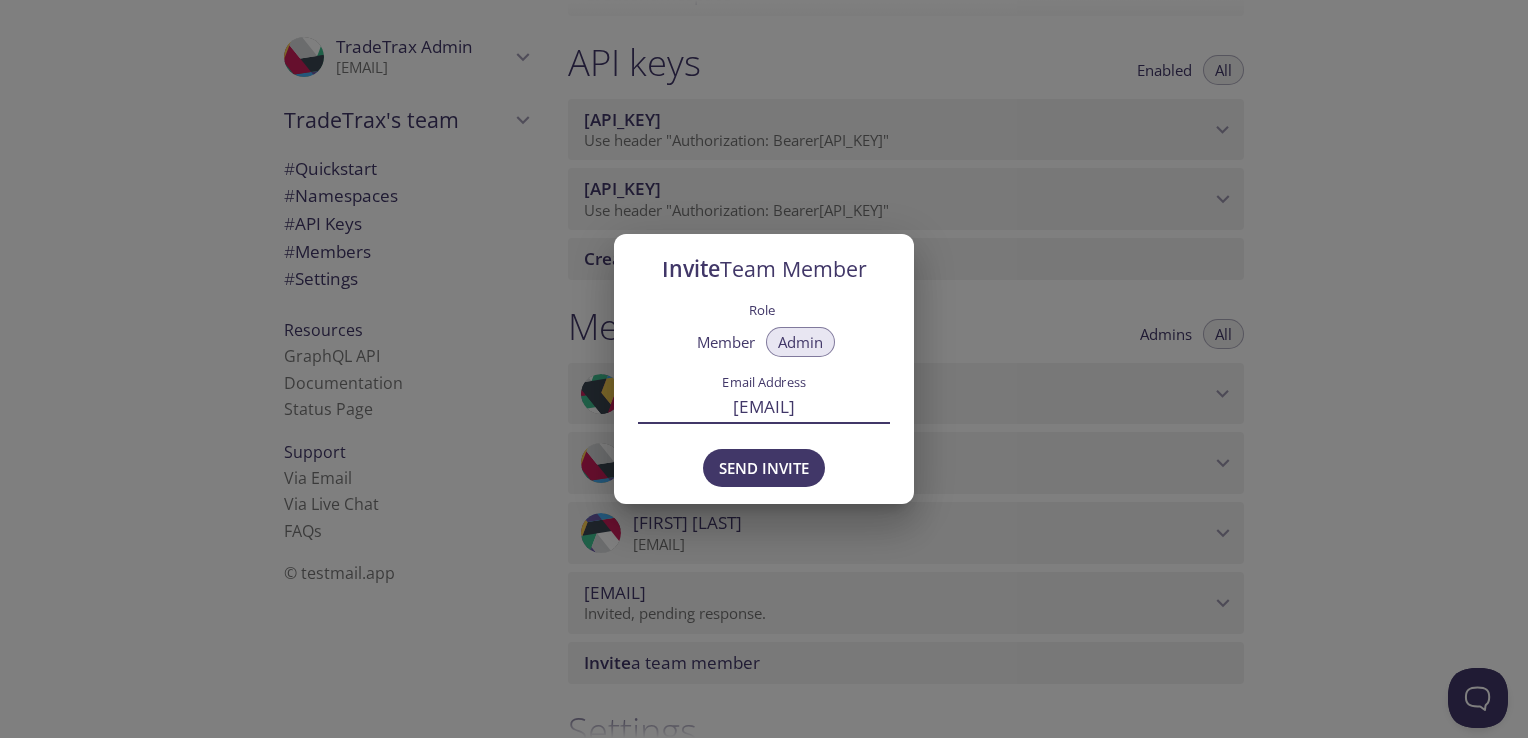 scroll, scrollTop: 0, scrollLeft: 24, axis: horizontal 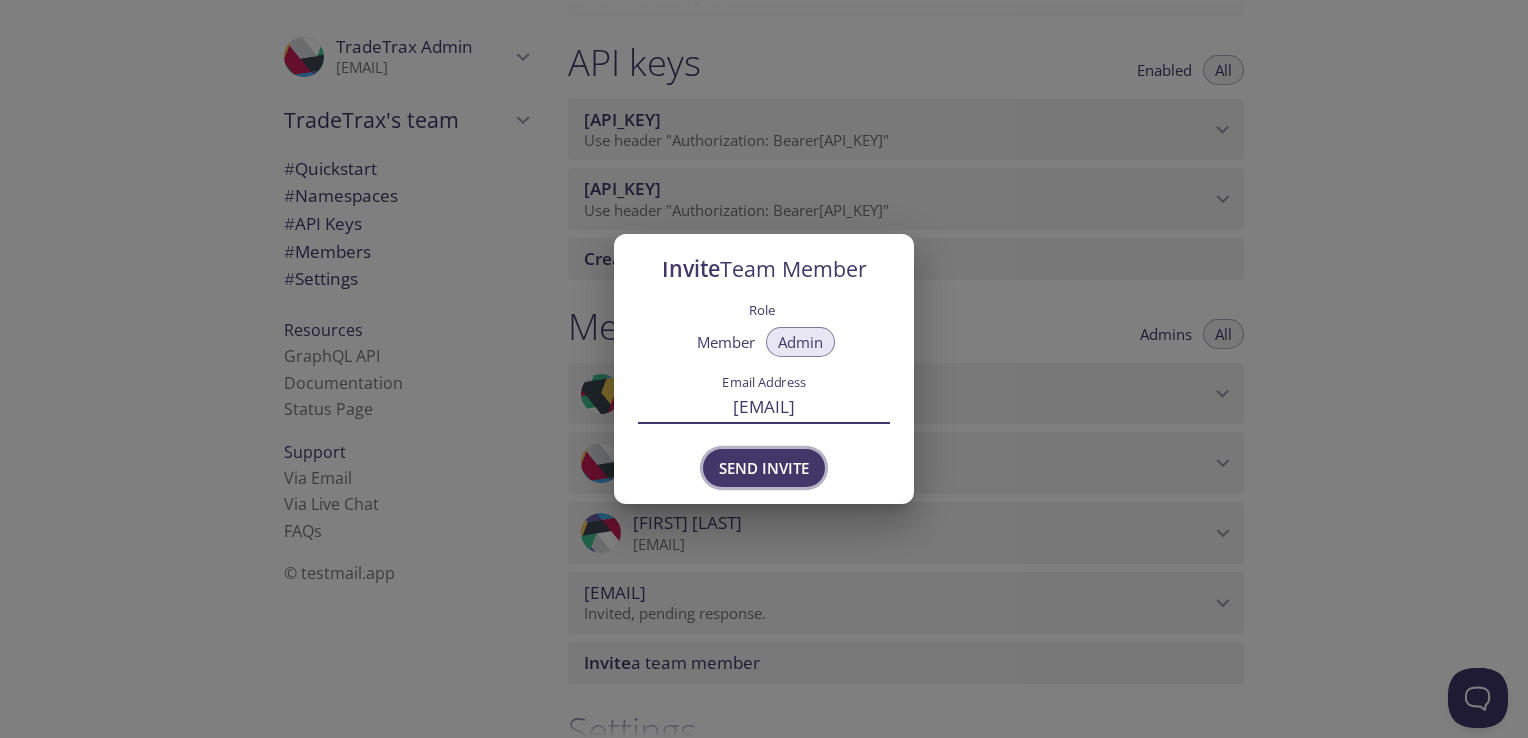type on "[USER]@[DOMAIN].com" 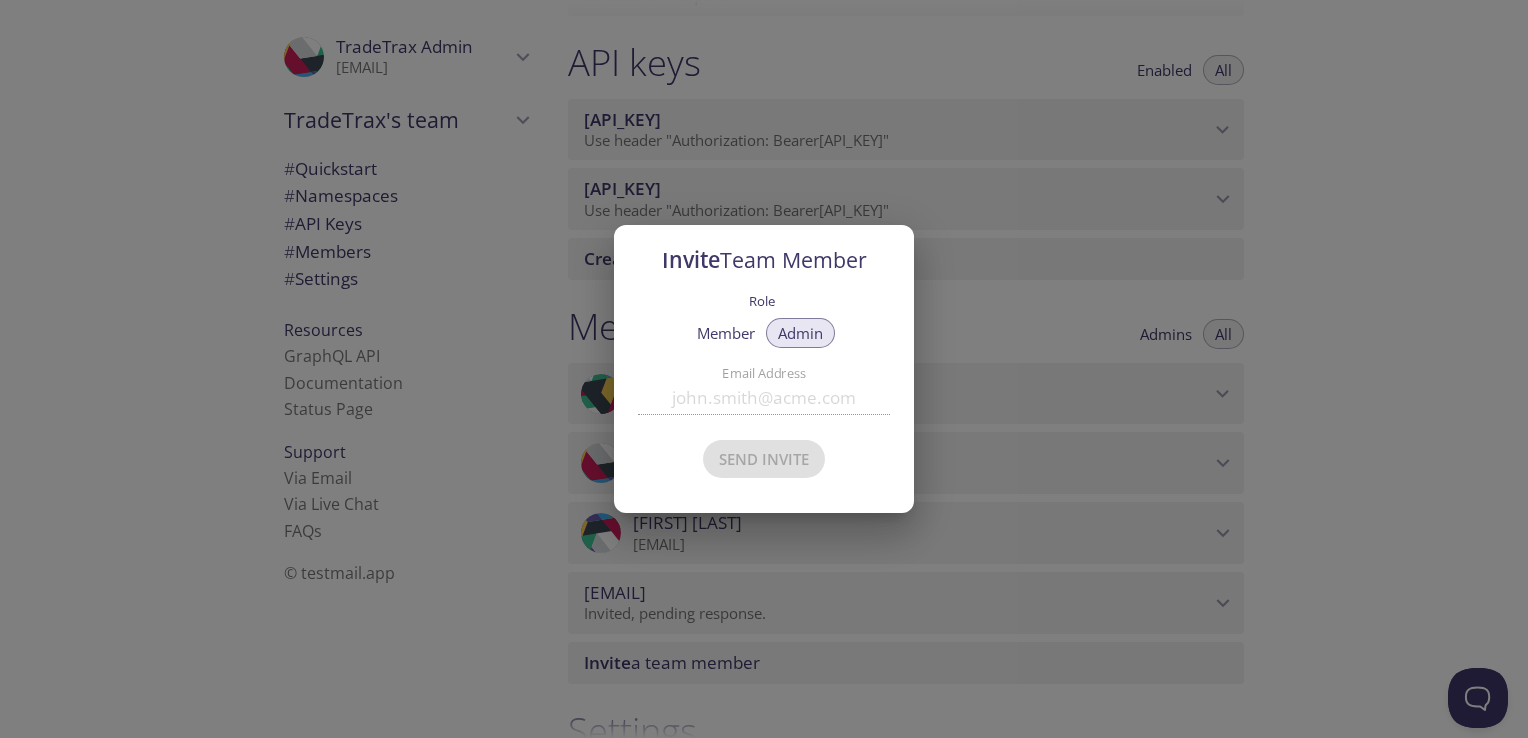 scroll, scrollTop: 515, scrollLeft: 0, axis: vertical 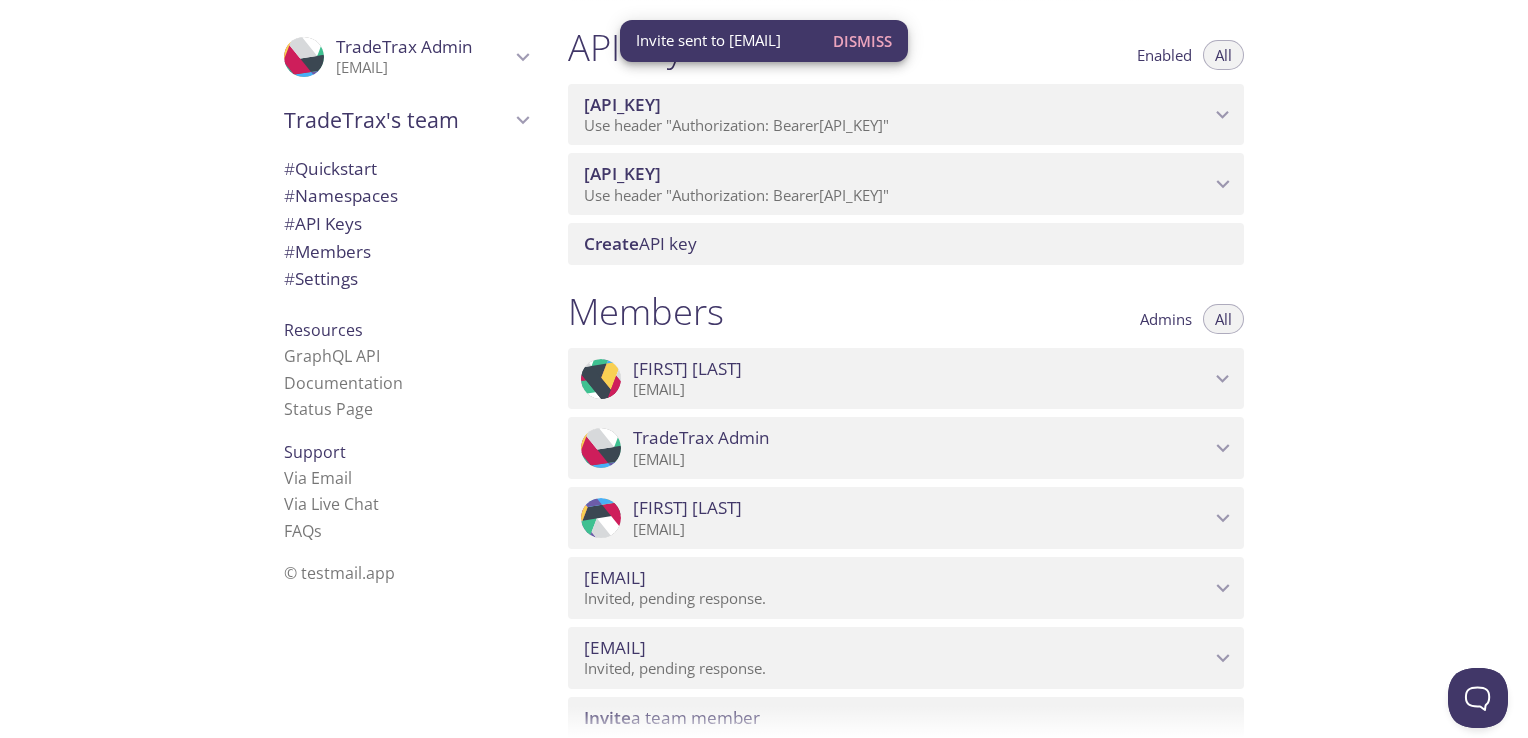 click on "TradeTrax's team" at bounding box center (397, 120) 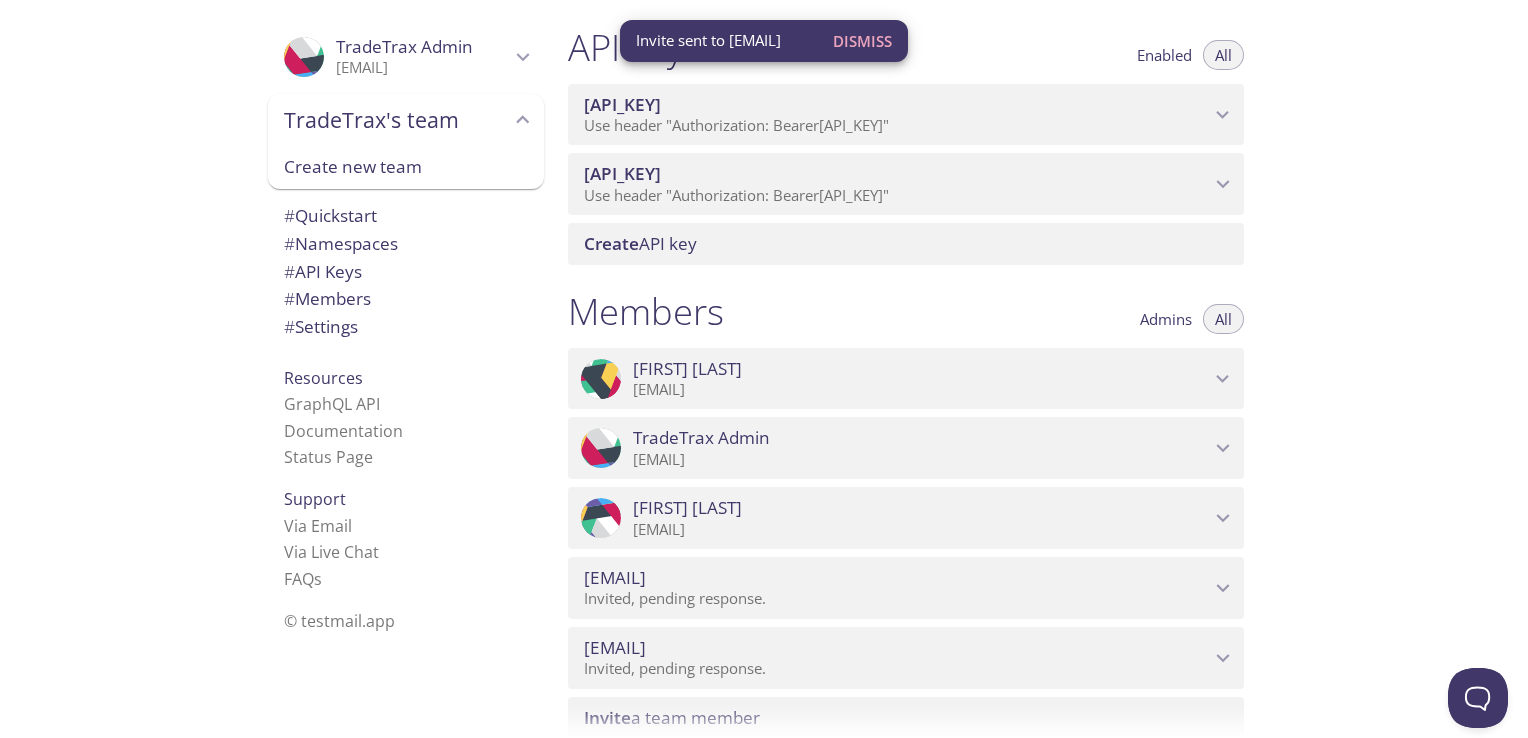 click on ".cls-1 {
fill: #6d5ca8;
}
.cls-2 {
fill: #3fc191;
}
.cls-3 {
fill: #3b4752;
}
.cls-4 {
fill: #ce1e5b;
}
.cls-5 {
fill: #f8d053;
}
.cls-6 {
fill: #48b0f7;
}
.cls-7 {
fill: #d7d9db;
}
ProfilePic TradeTrax   Admin admin@tradetrax.com User Settings Signout TradeTrax's team Create new team #  Quickstart #  Namespaces #  API Keys #  Members #  Settings Resources GraphQL API Documentation Status Page Support Via Email Via Live Chat FAQ s © testmail.app" at bounding box center [276, 369] 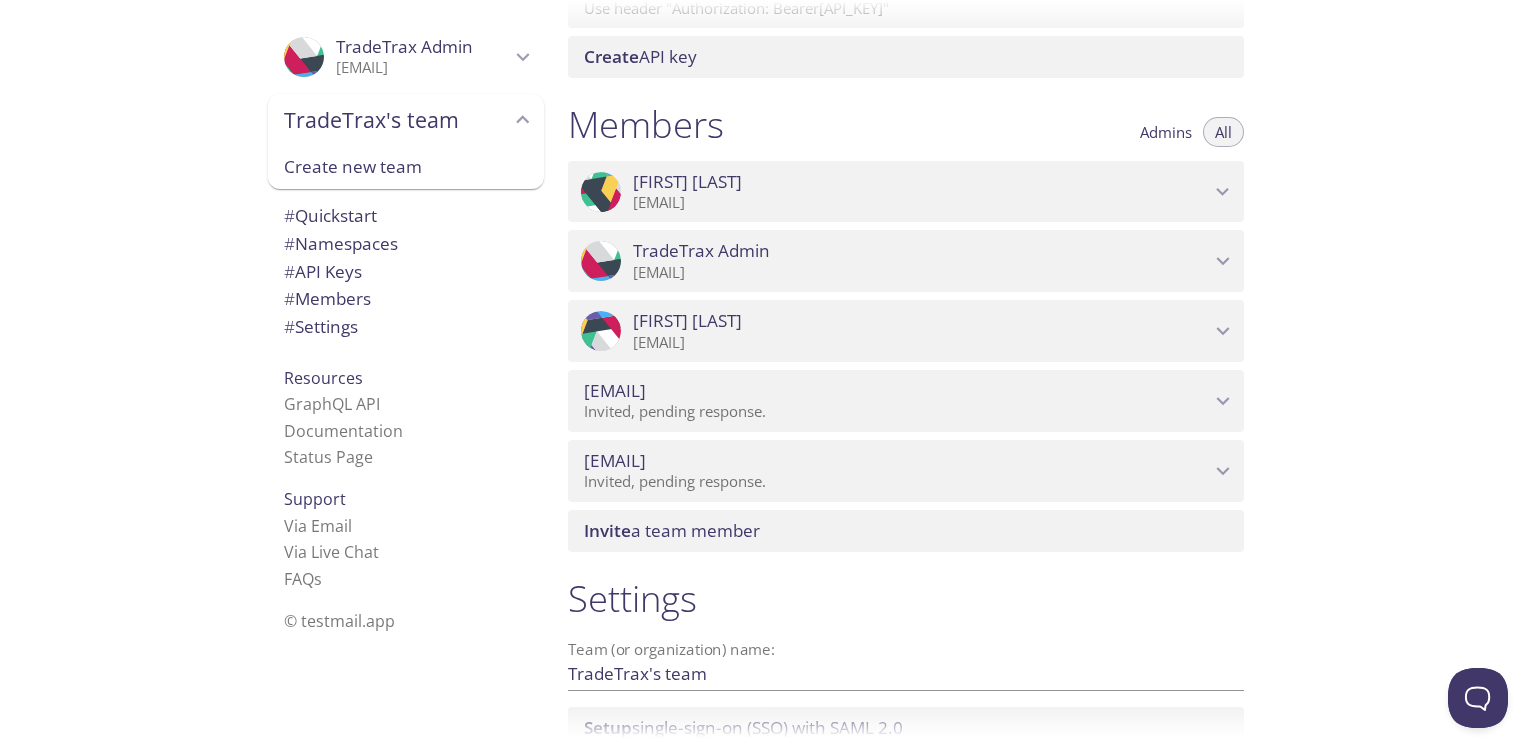 scroll, scrollTop: 592, scrollLeft: 0, axis: vertical 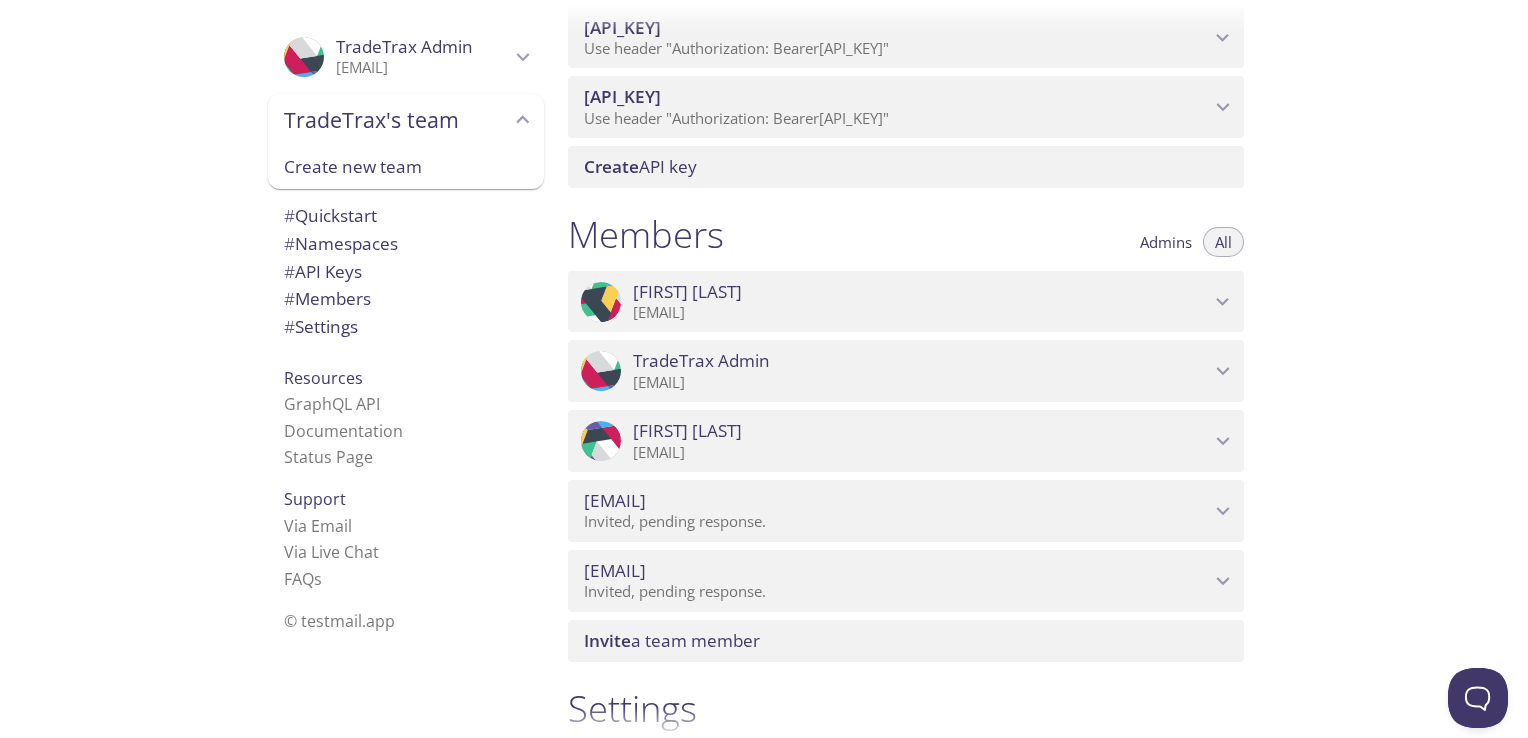 click on "margarito.sanchez@encora.com" at bounding box center (921, 313) 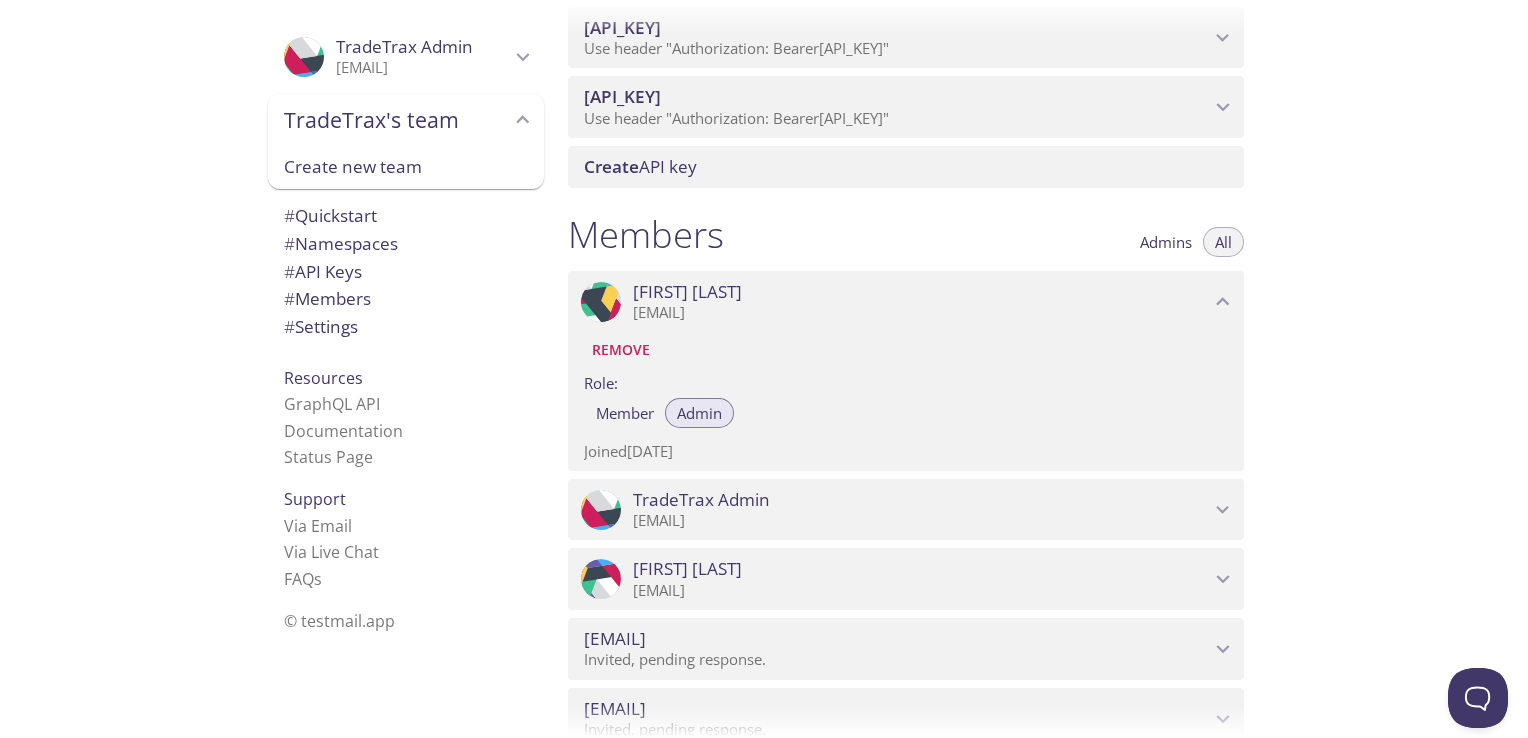 click at bounding box center (1223, 302) 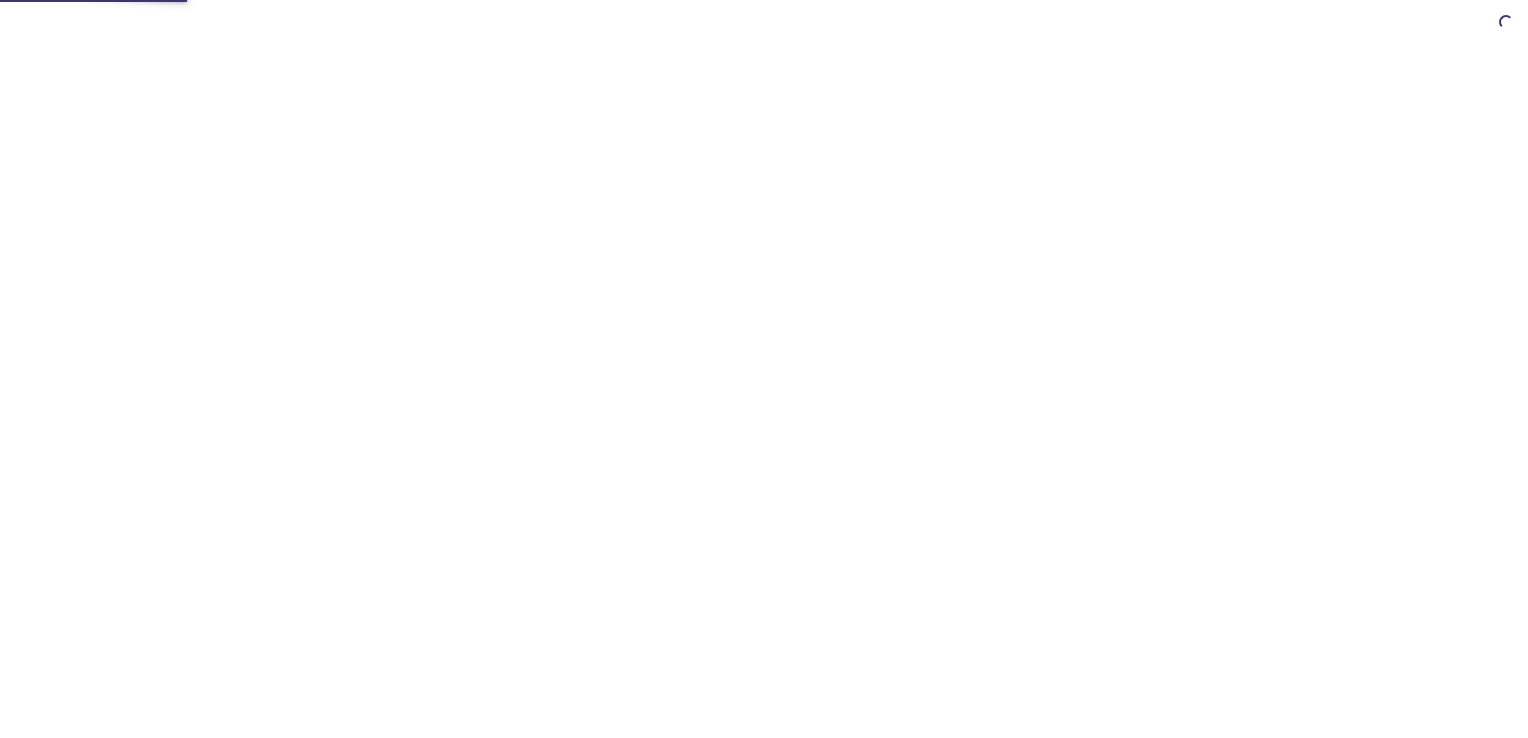 scroll, scrollTop: 0, scrollLeft: 0, axis: both 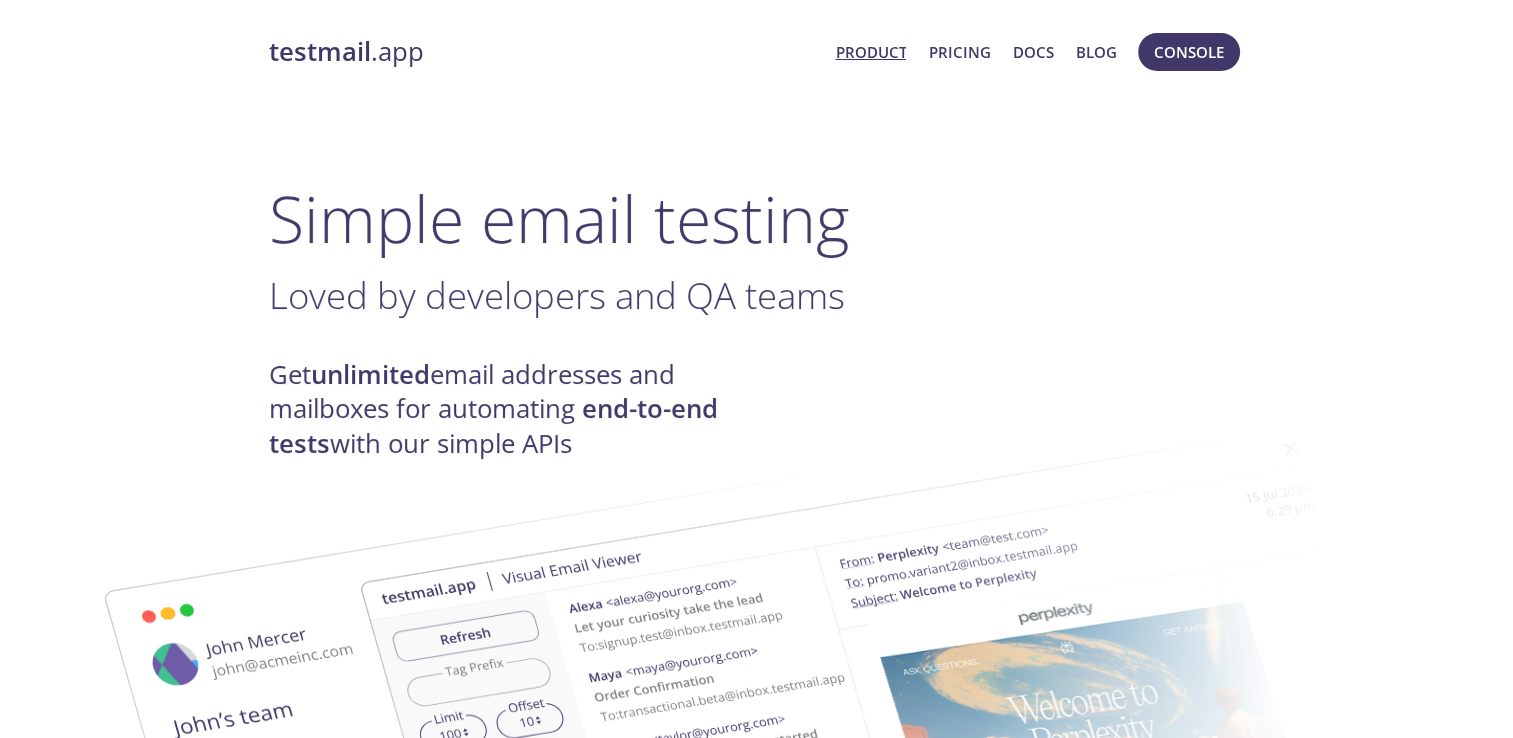 drag, startPoint x: 1176, startPoint y: 61, endPoint x: 1172, endPoint y: 75, distance: 14.56022 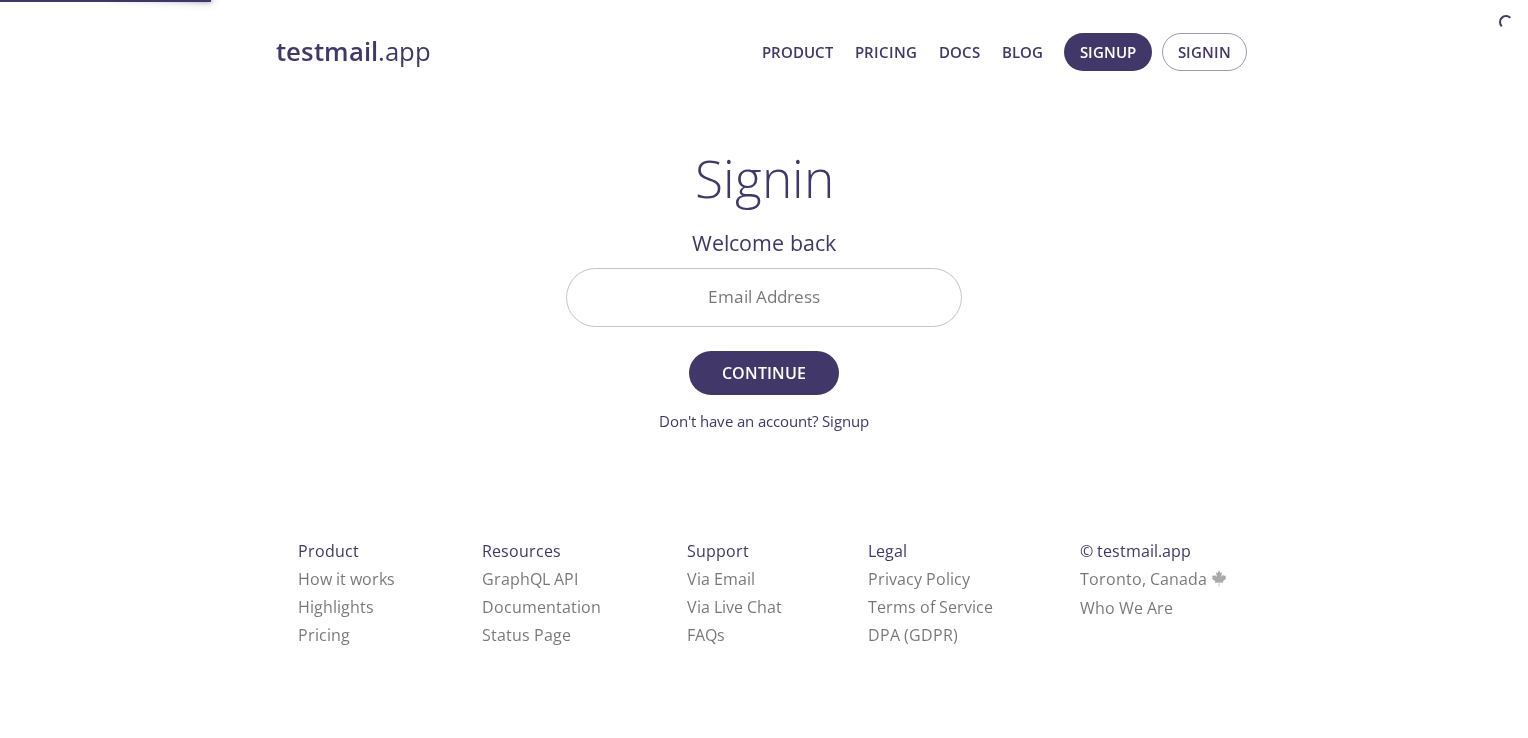 scroll, scrollTop: 0, scrollLeft: 0, axis: both 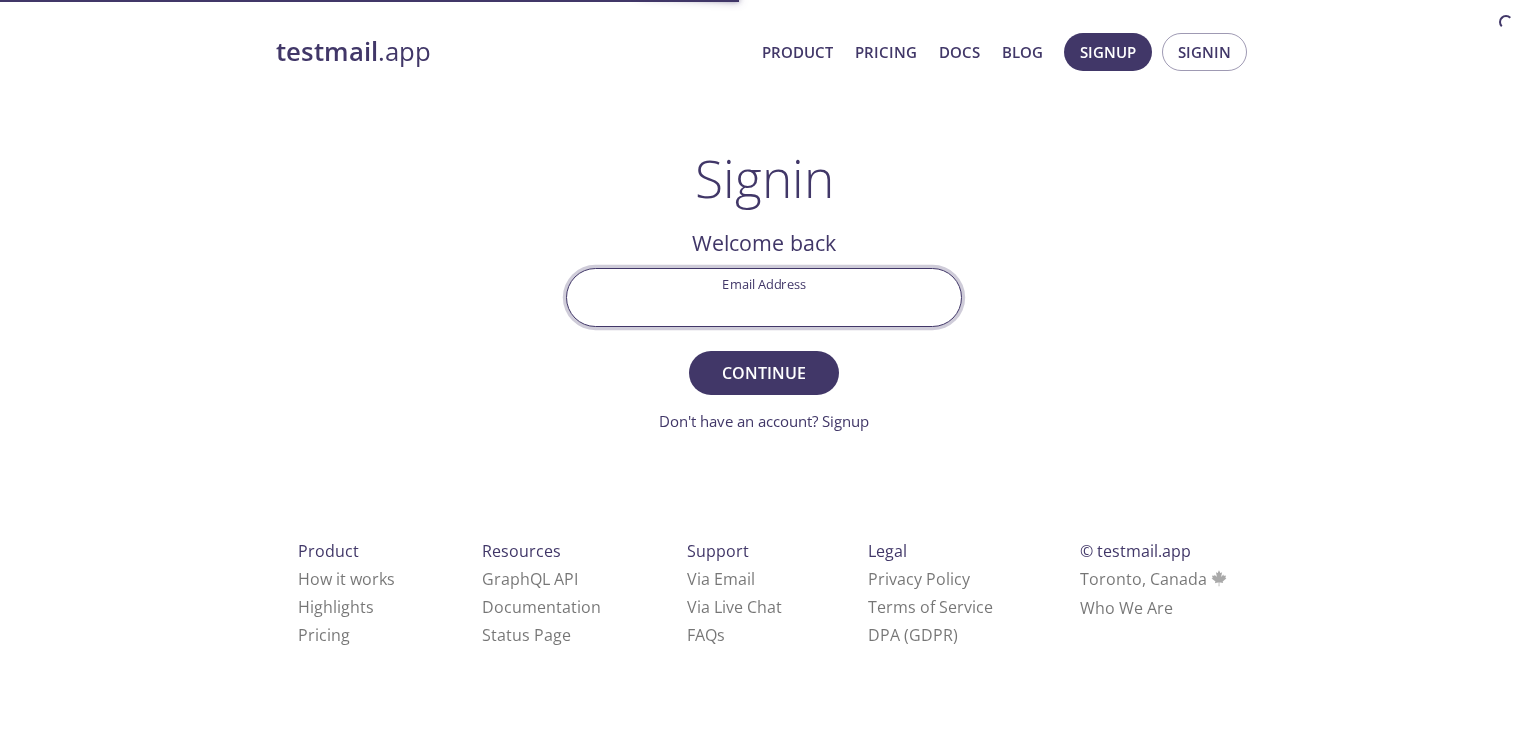 click on "Email Address" at bounding box center (764, 297) 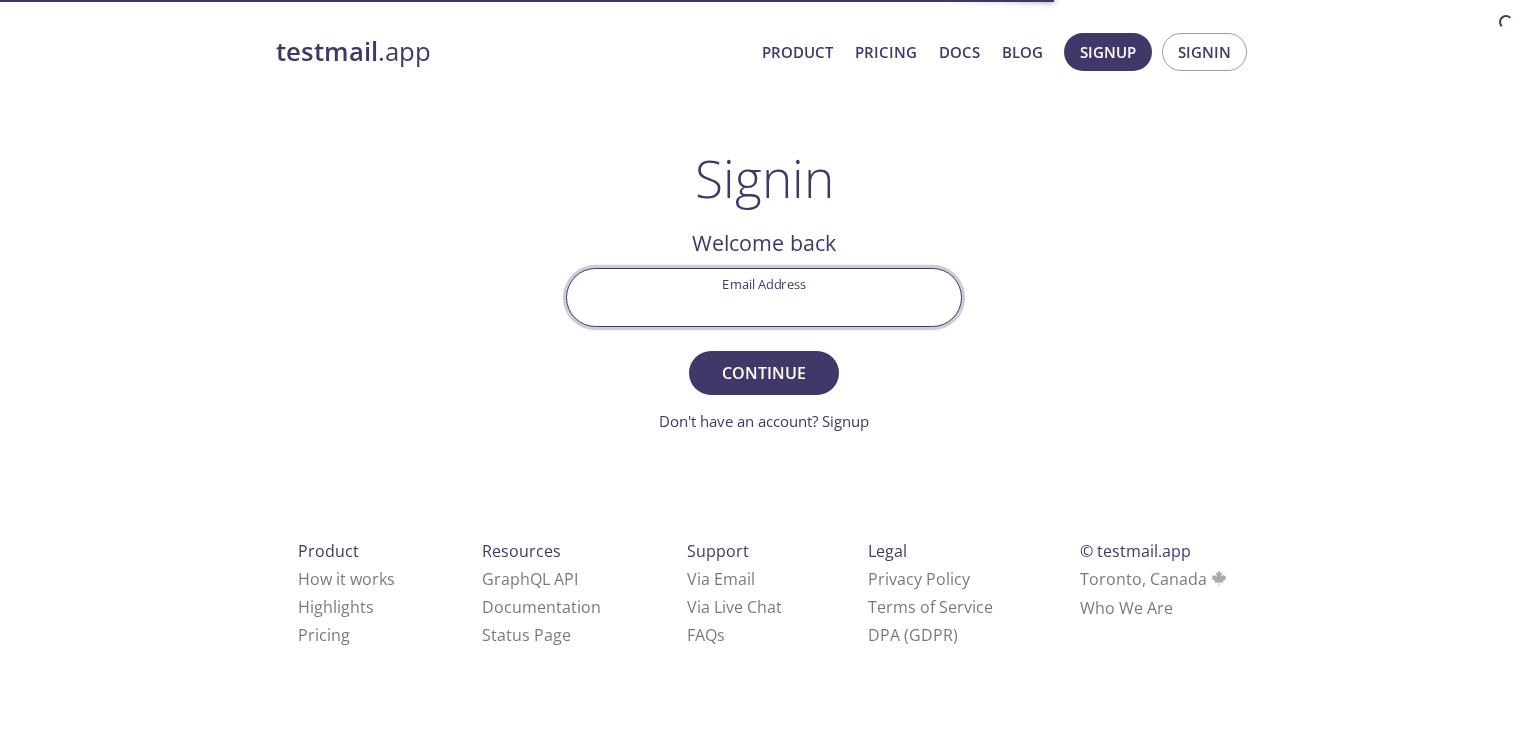 click at bounding box center (0, 673) 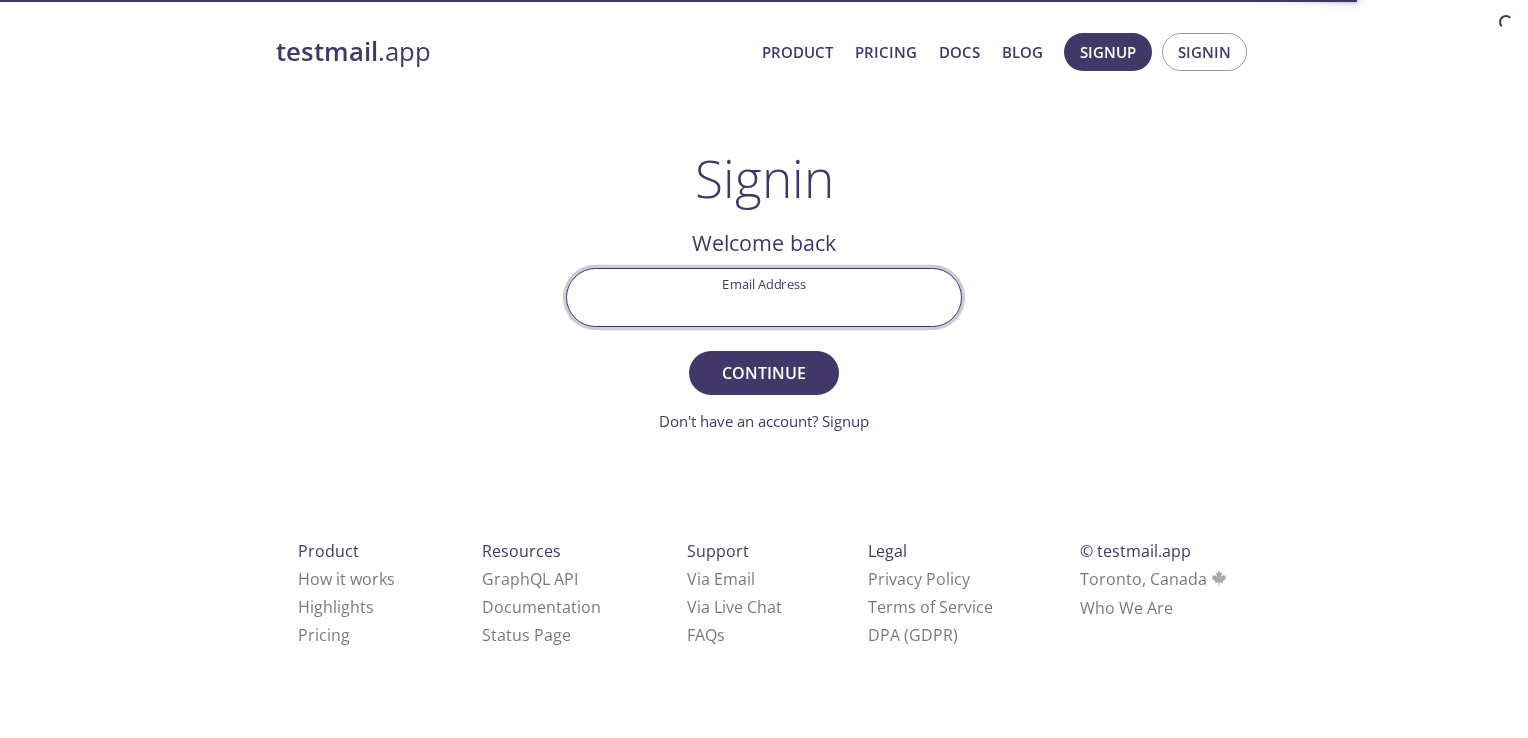 click on "Email Address" at bounding box center [764, 297] 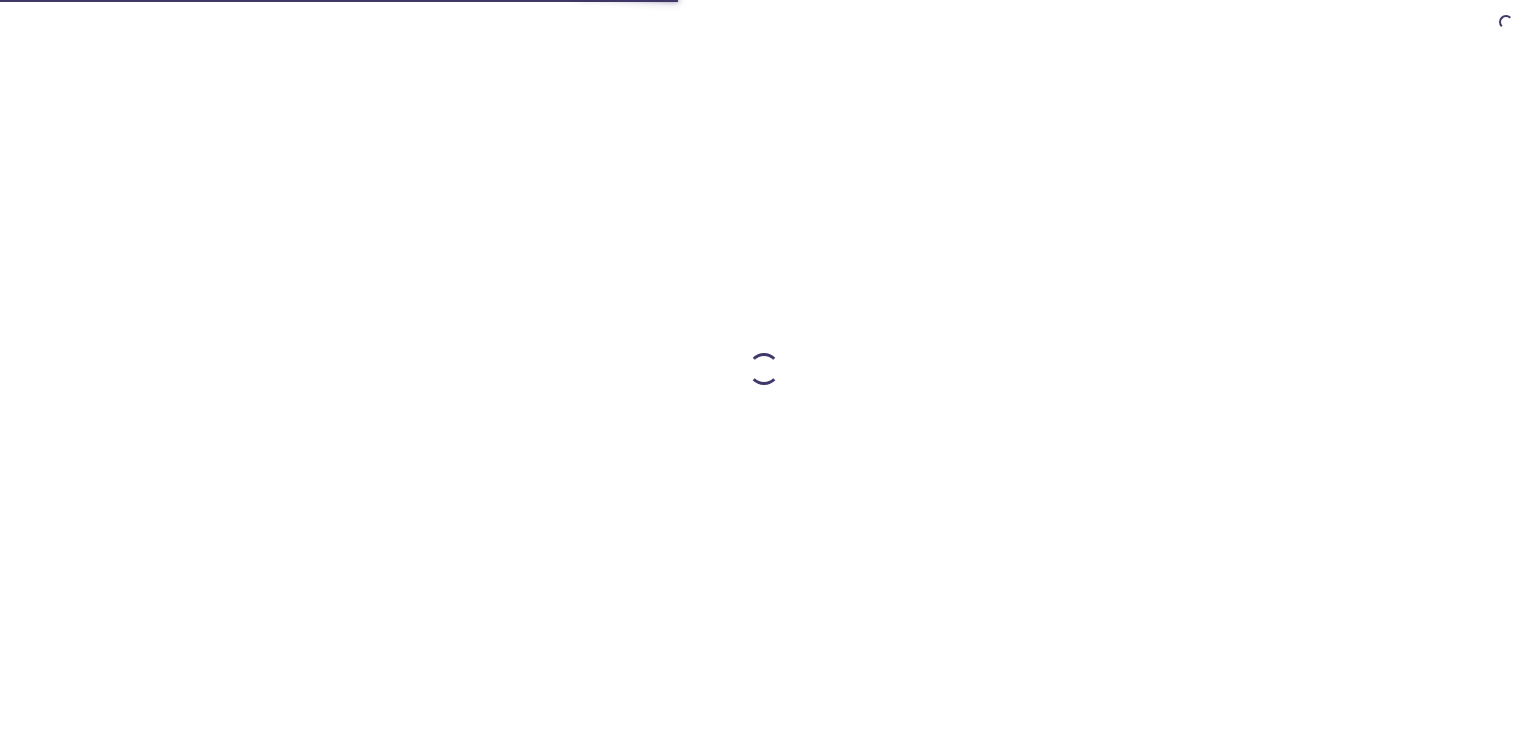 scroll, scrollTop: 0, scrollLeft: 0, axis: both 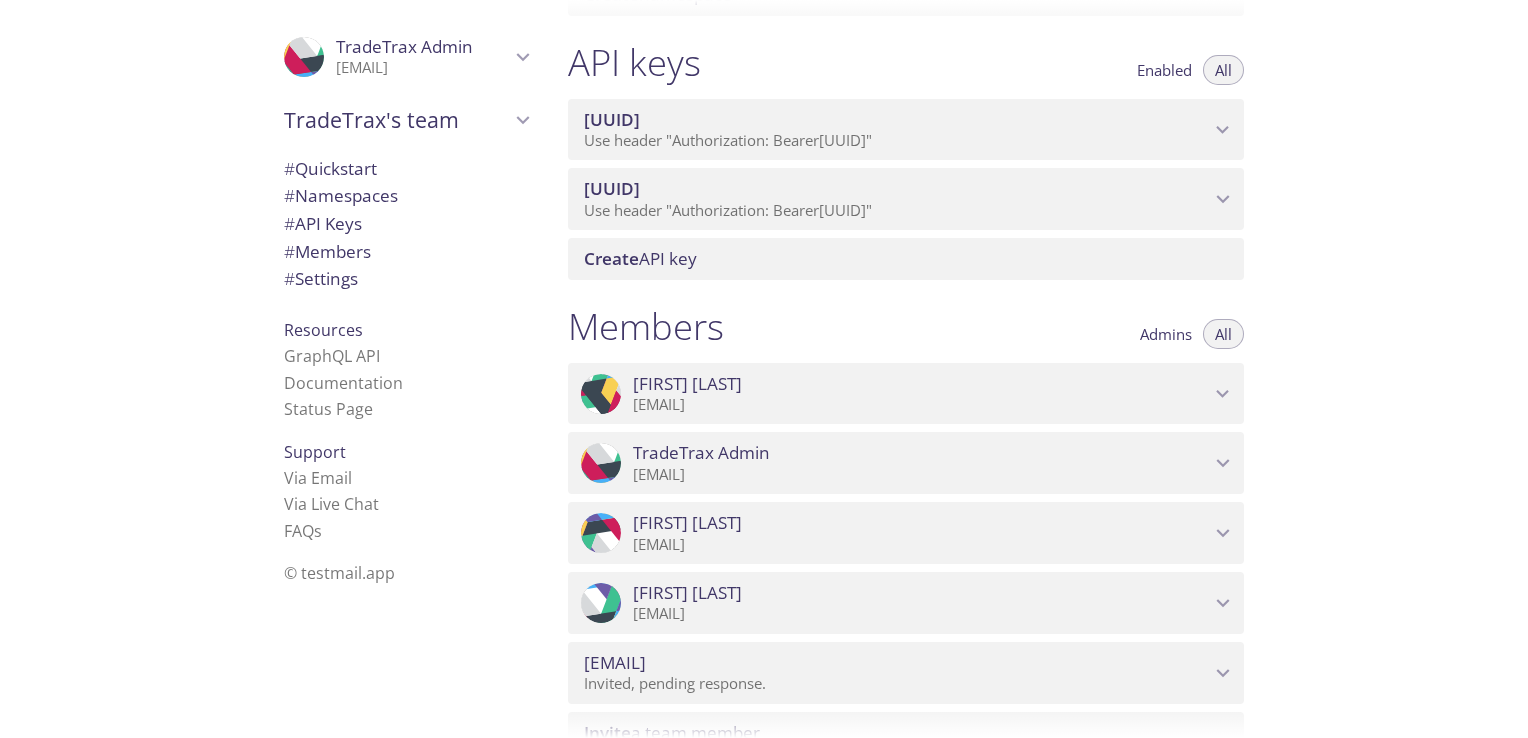 click on "[EMAIL]" at bounding box center (921, 405) 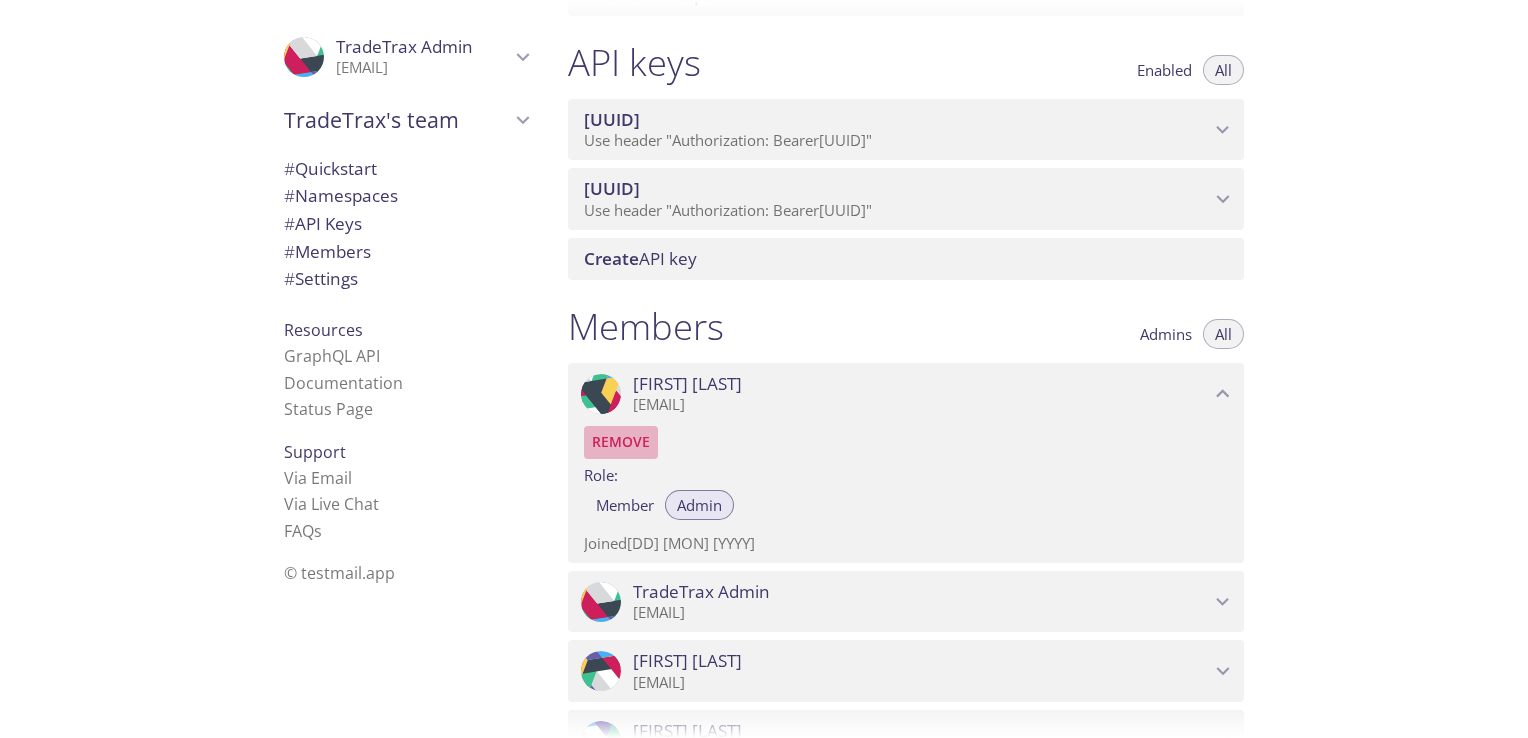 click on "Remove" at bounding box center [621, 442] 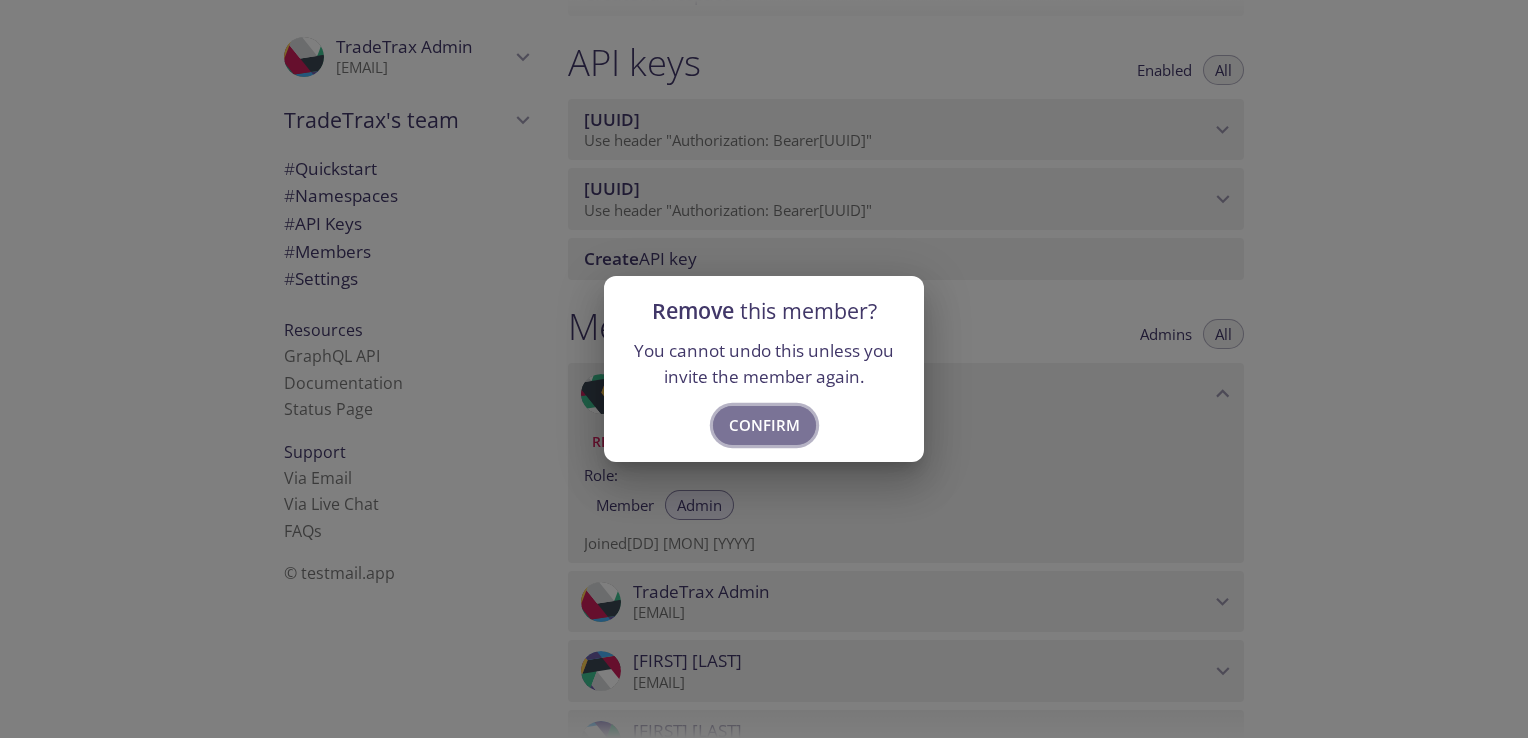 click on "Confirm" at bounding box center (764, 425) 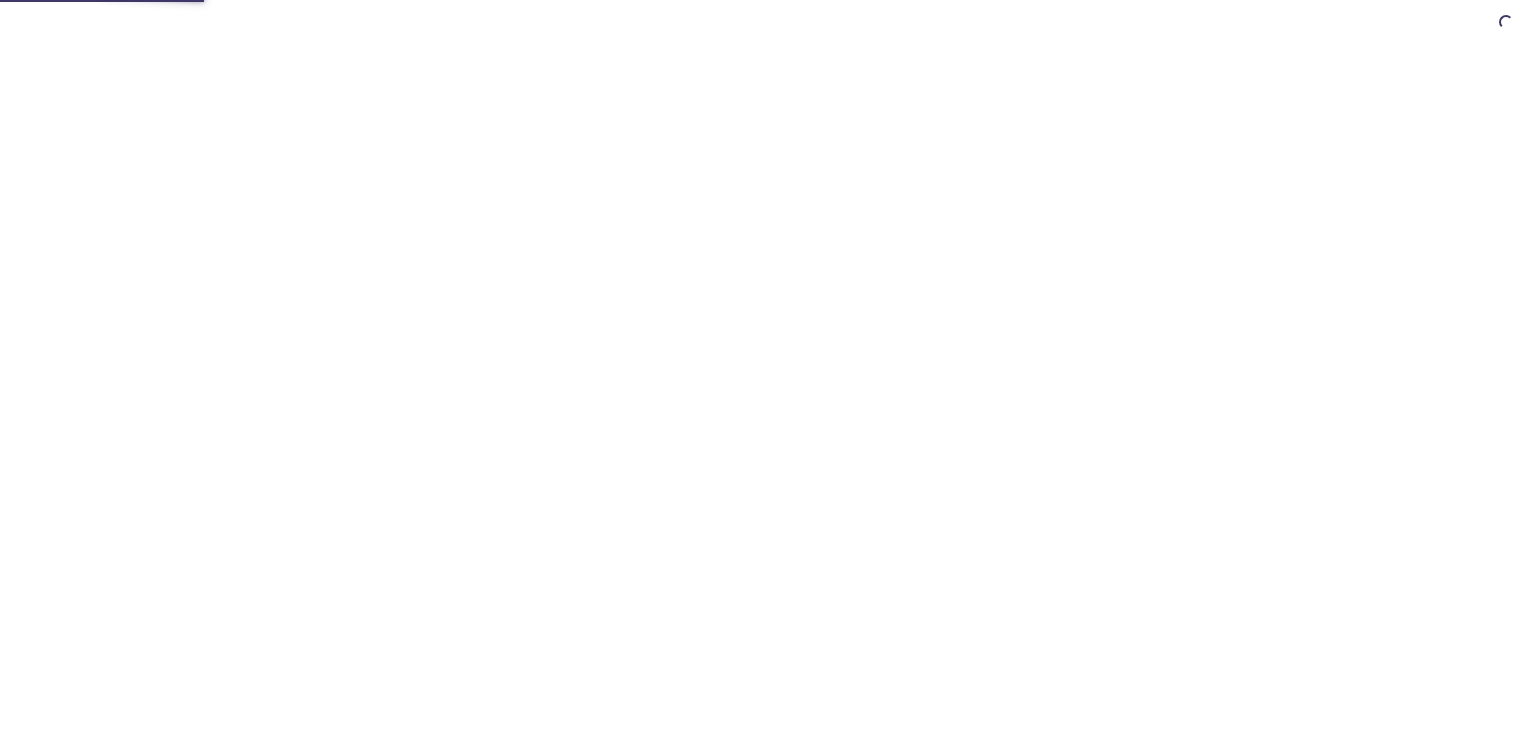 scroll, scrollTop: 0, scrollLeft: 0, axis: both 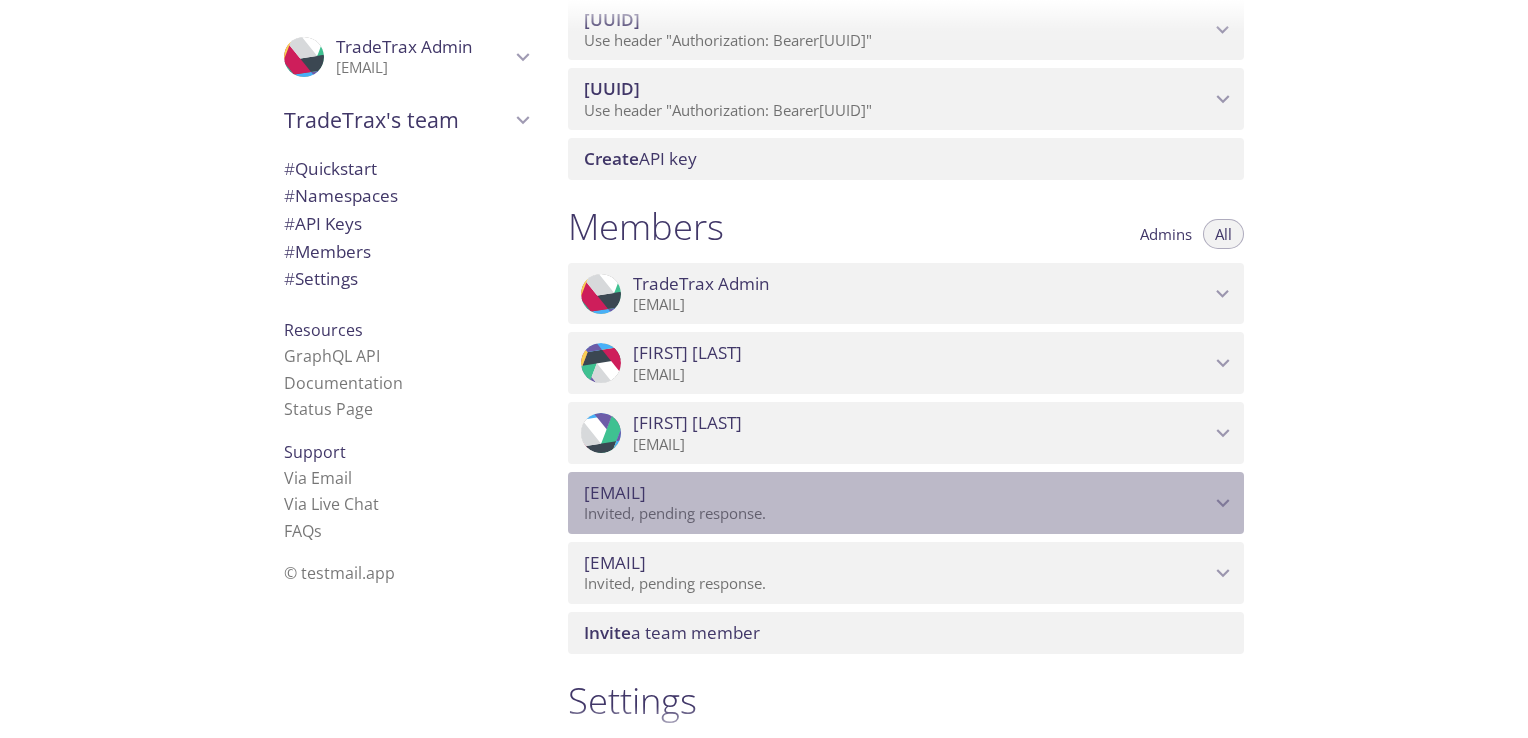 click on "Invited, pending response." at bounding box center [897, 514] 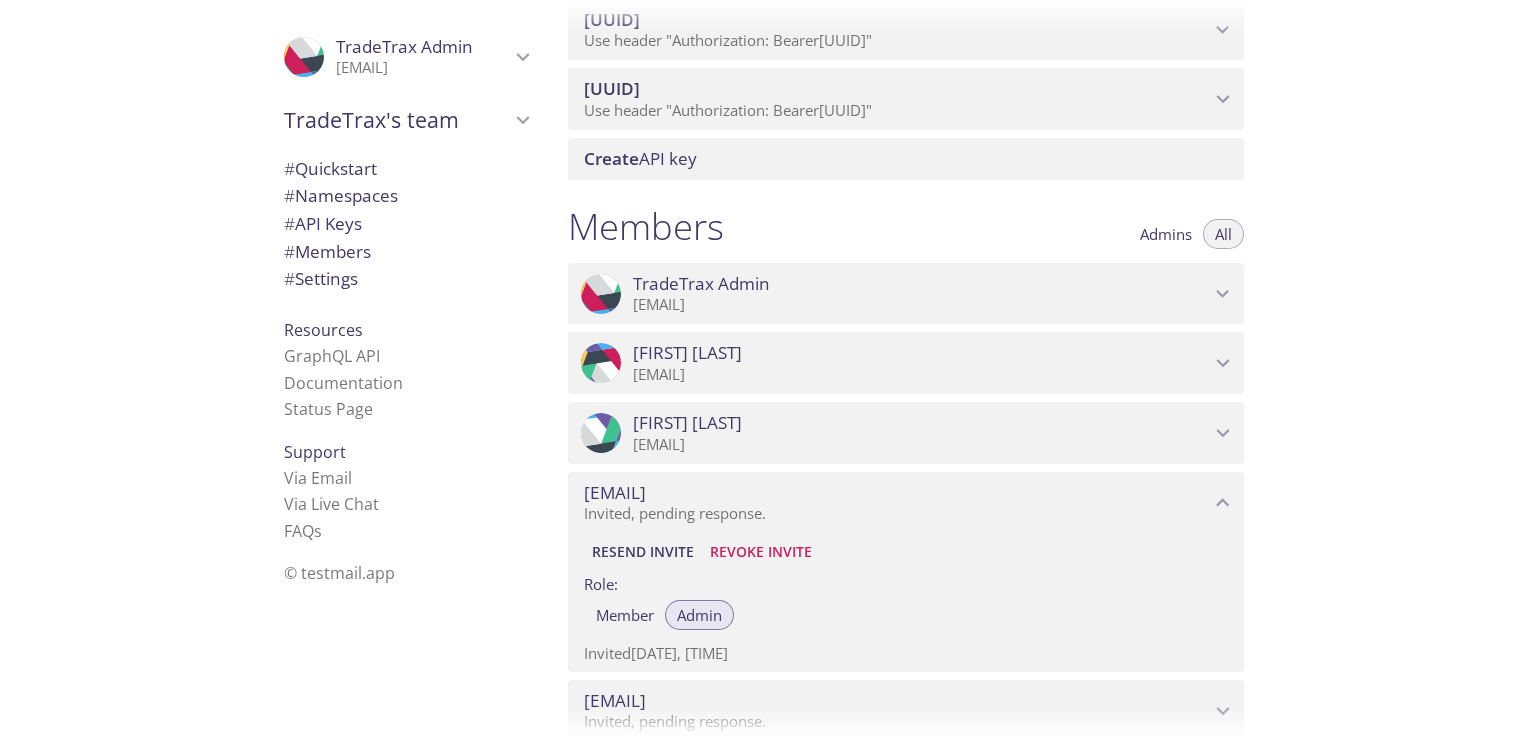 click on "Revoke Invite" at bounding box center (761, 552) 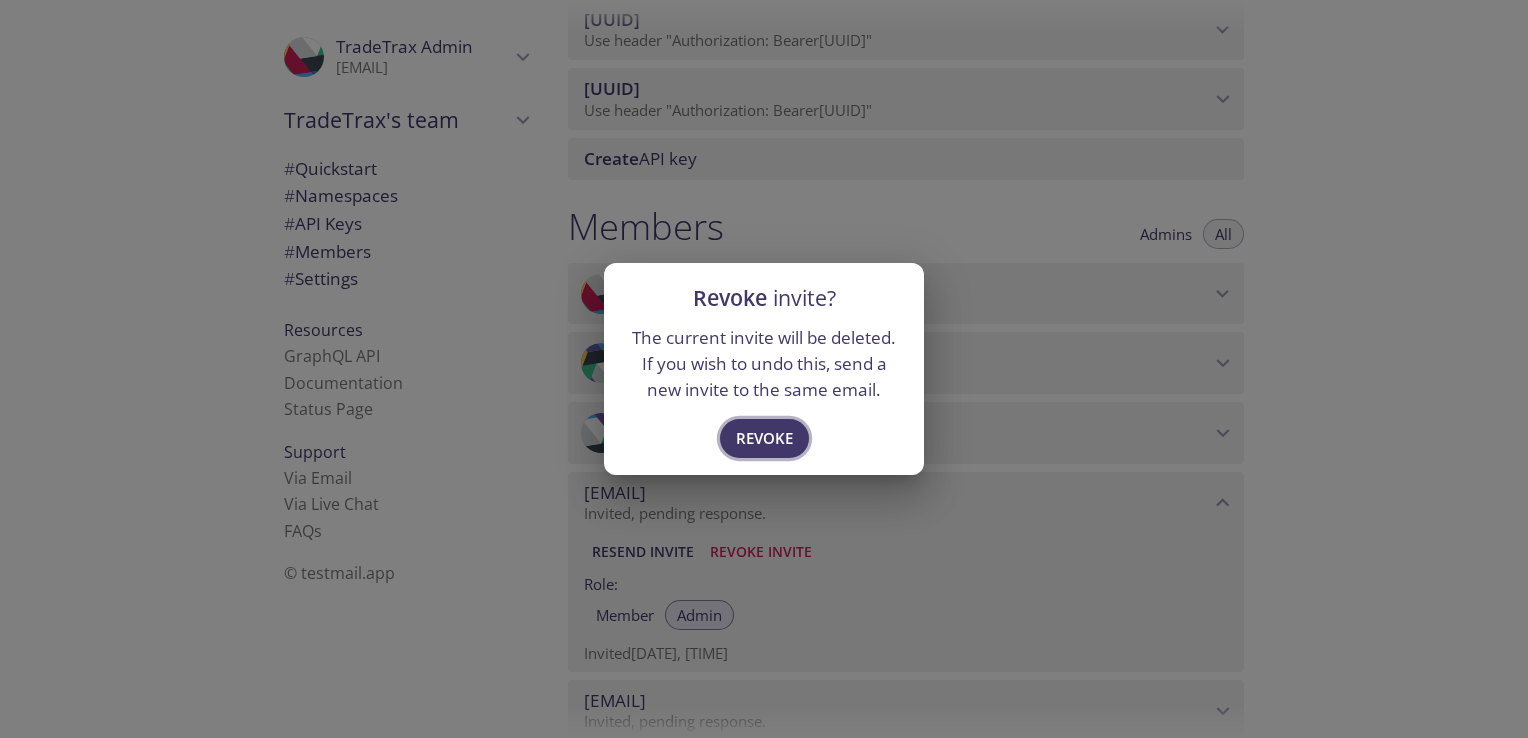 click on "Revoke" at bounding box center (764, 438) 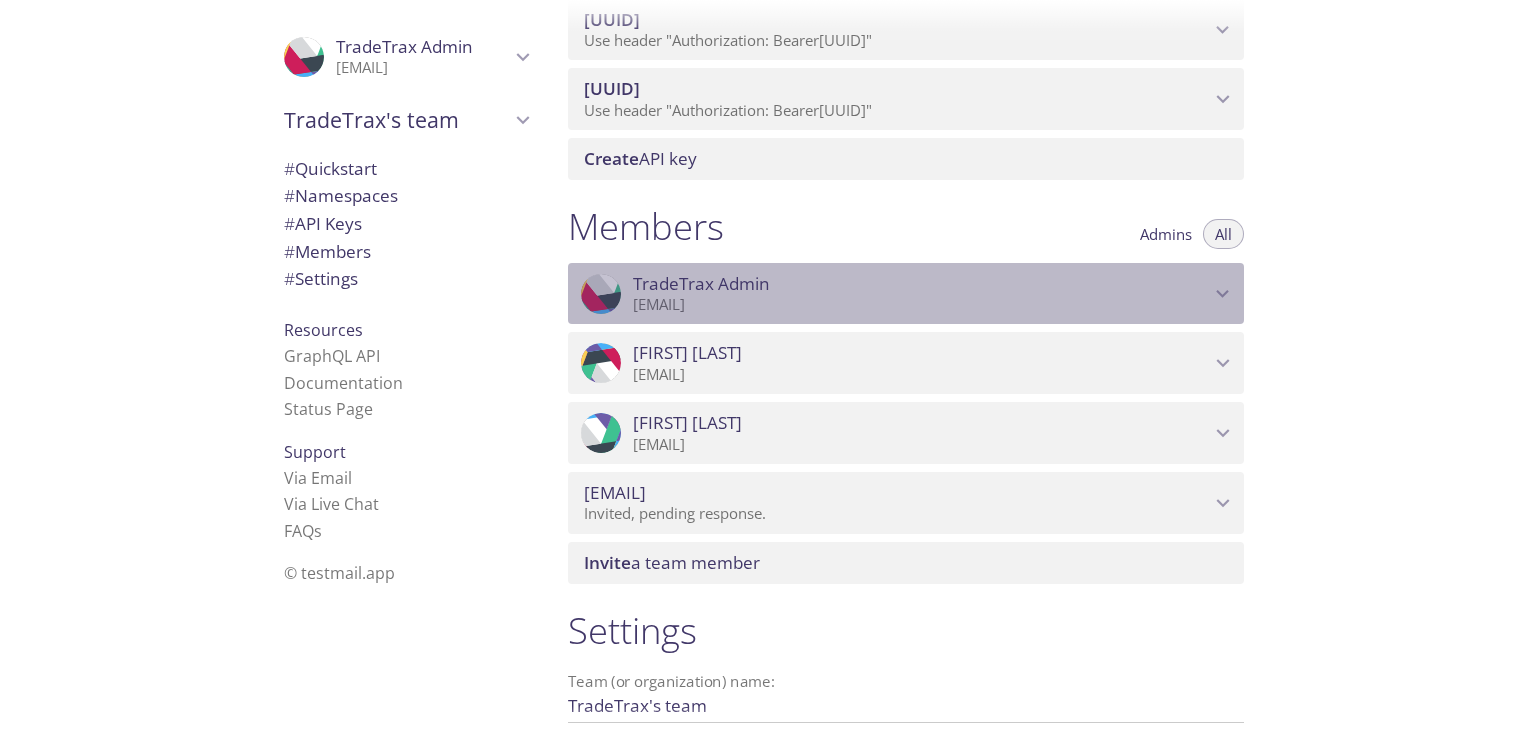 click on "[USER]@[DOMAIN].com" at bounding box center [921, 305] 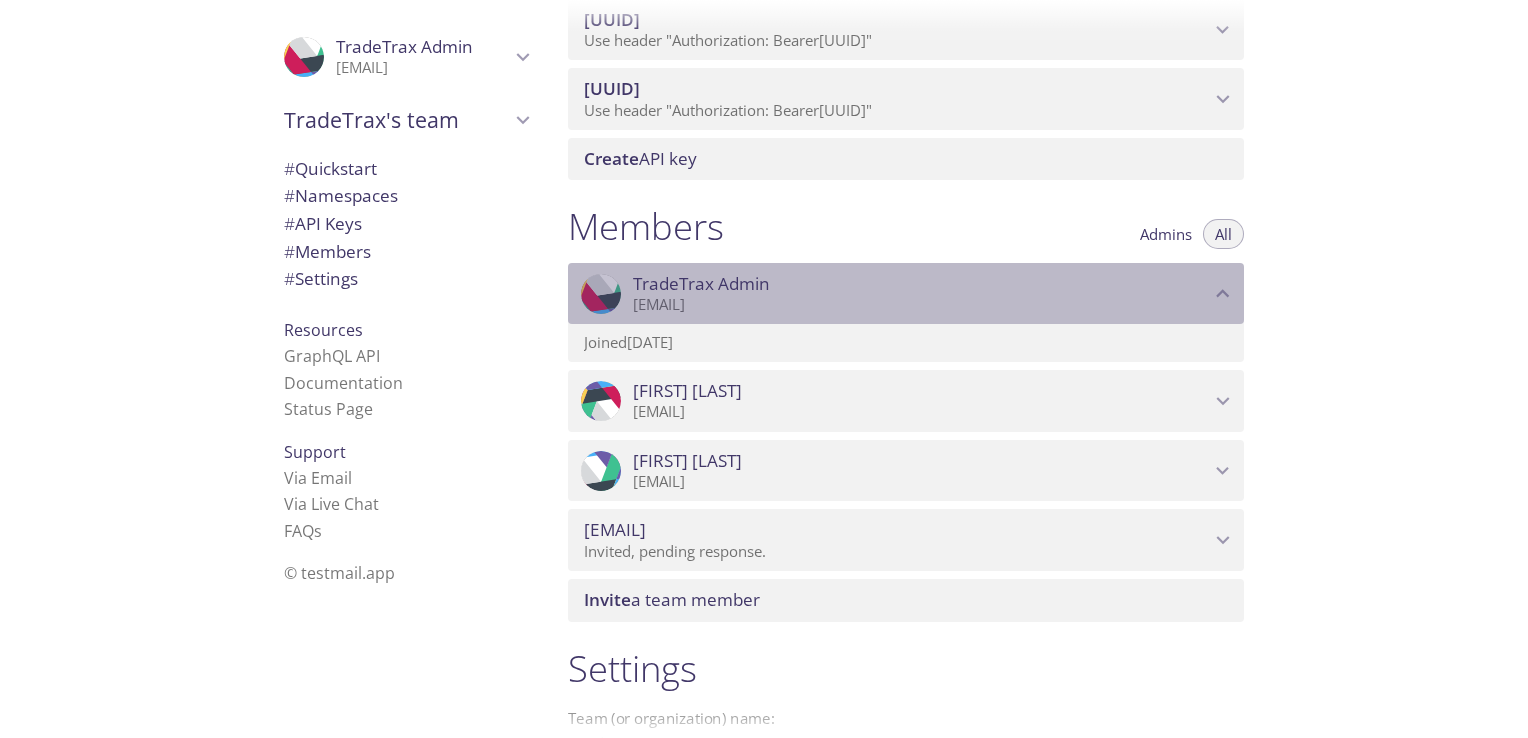 click on "ProfilePic [BRAND]   [ROLE] [USER]@[DOMAIN].com" at bounding box center [906, 294] 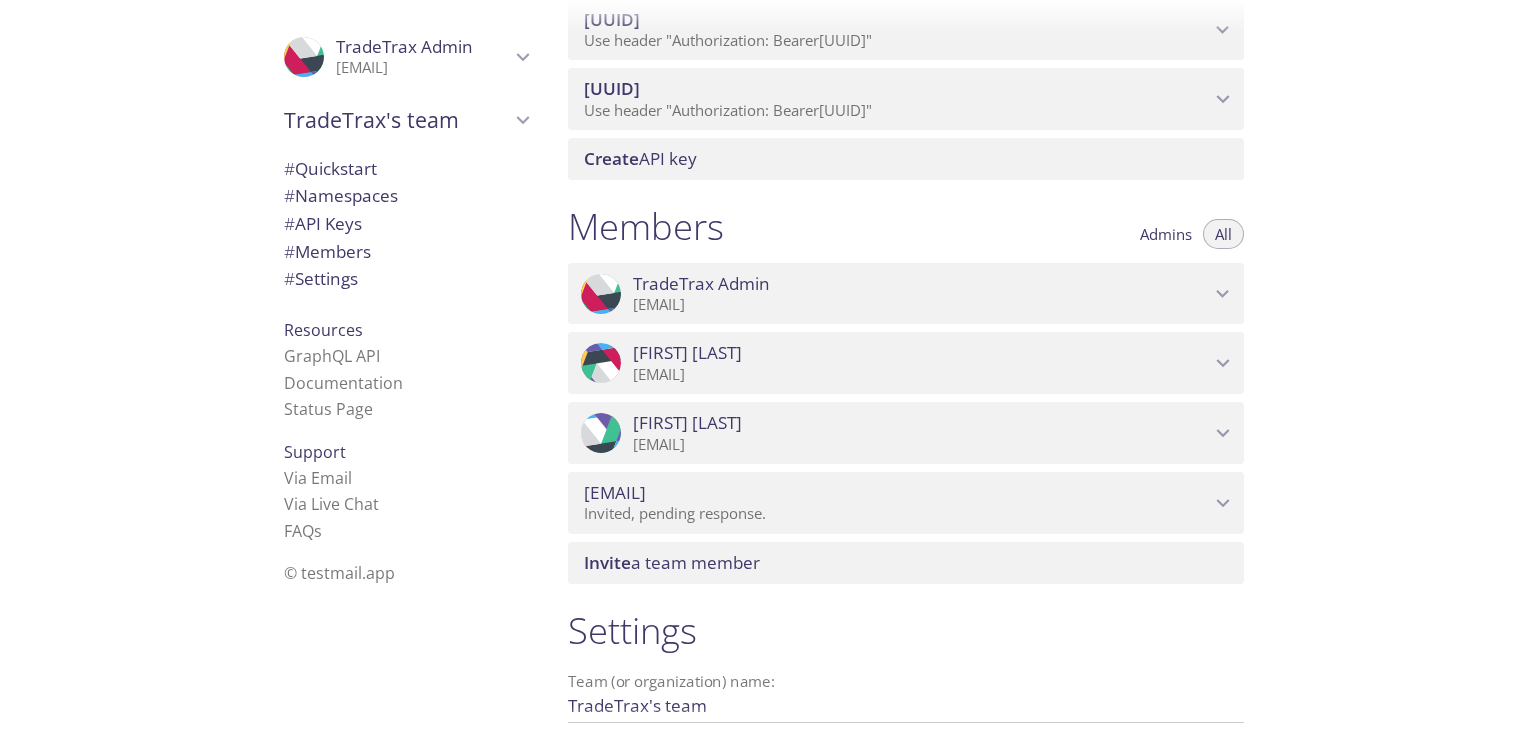 click on "Carlos   Paz" at bounding box center [921, 353] 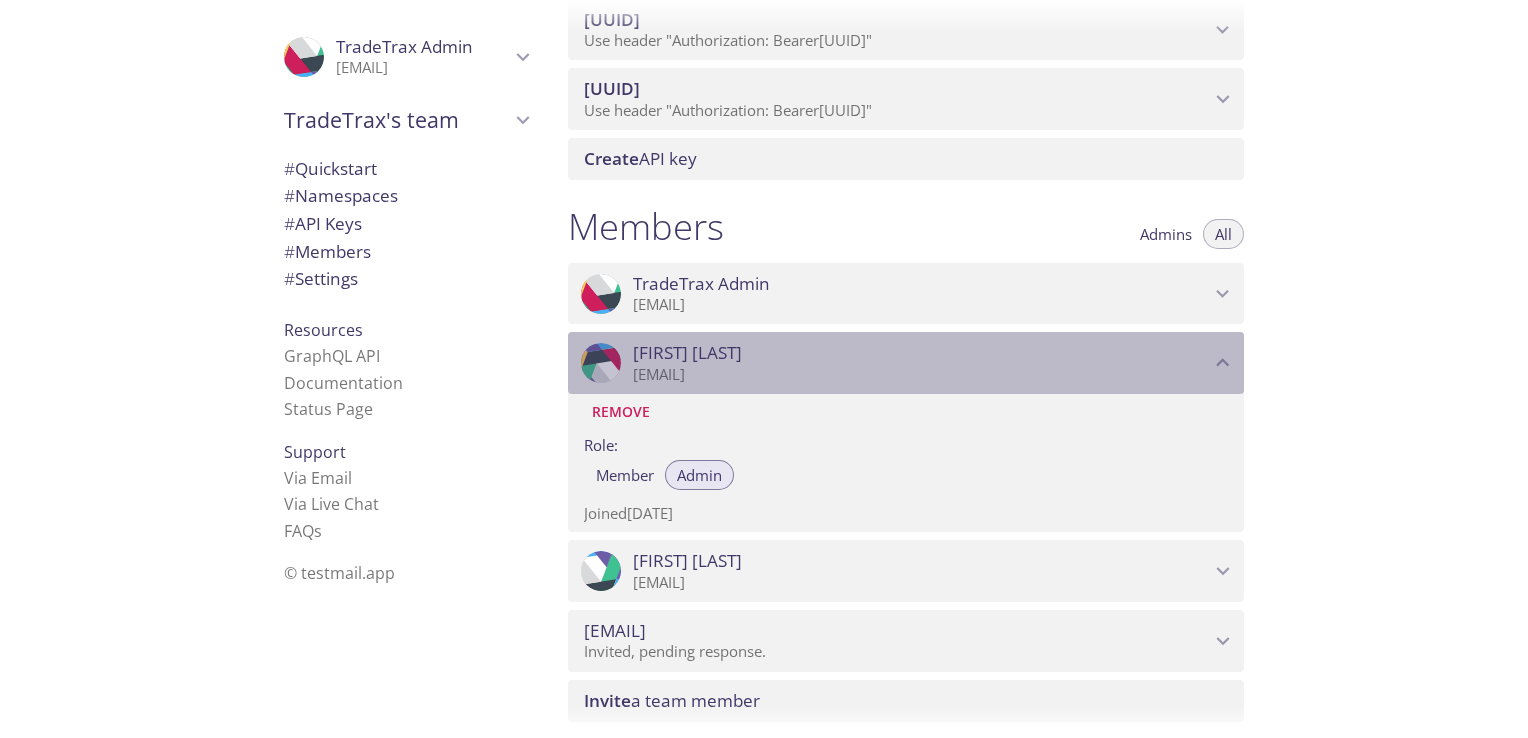 click on "[USER]@[DOMAIN].com" at bounding box center [921, 375] 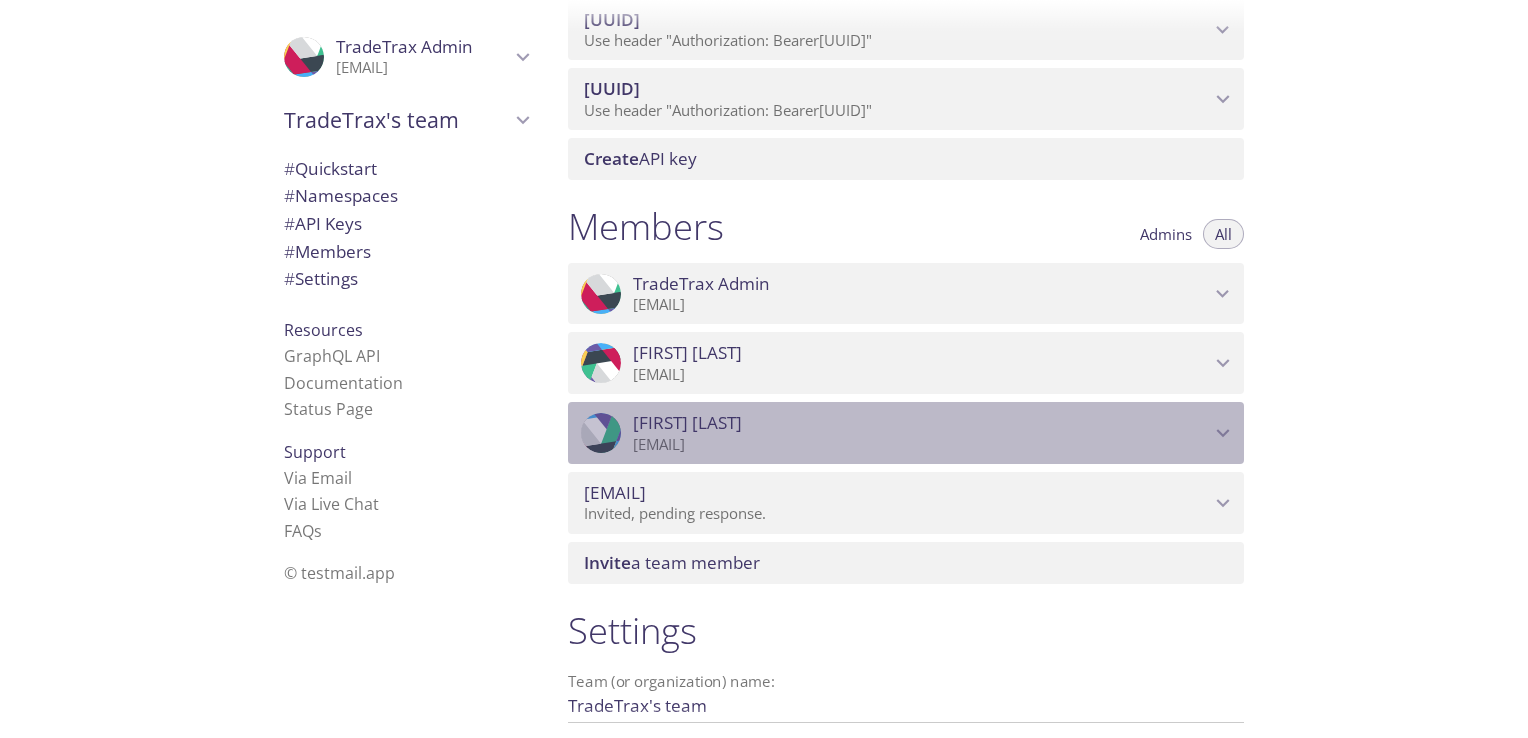 click on "[USER]@[DOMAIN].com" at bounding box center (921, 445) 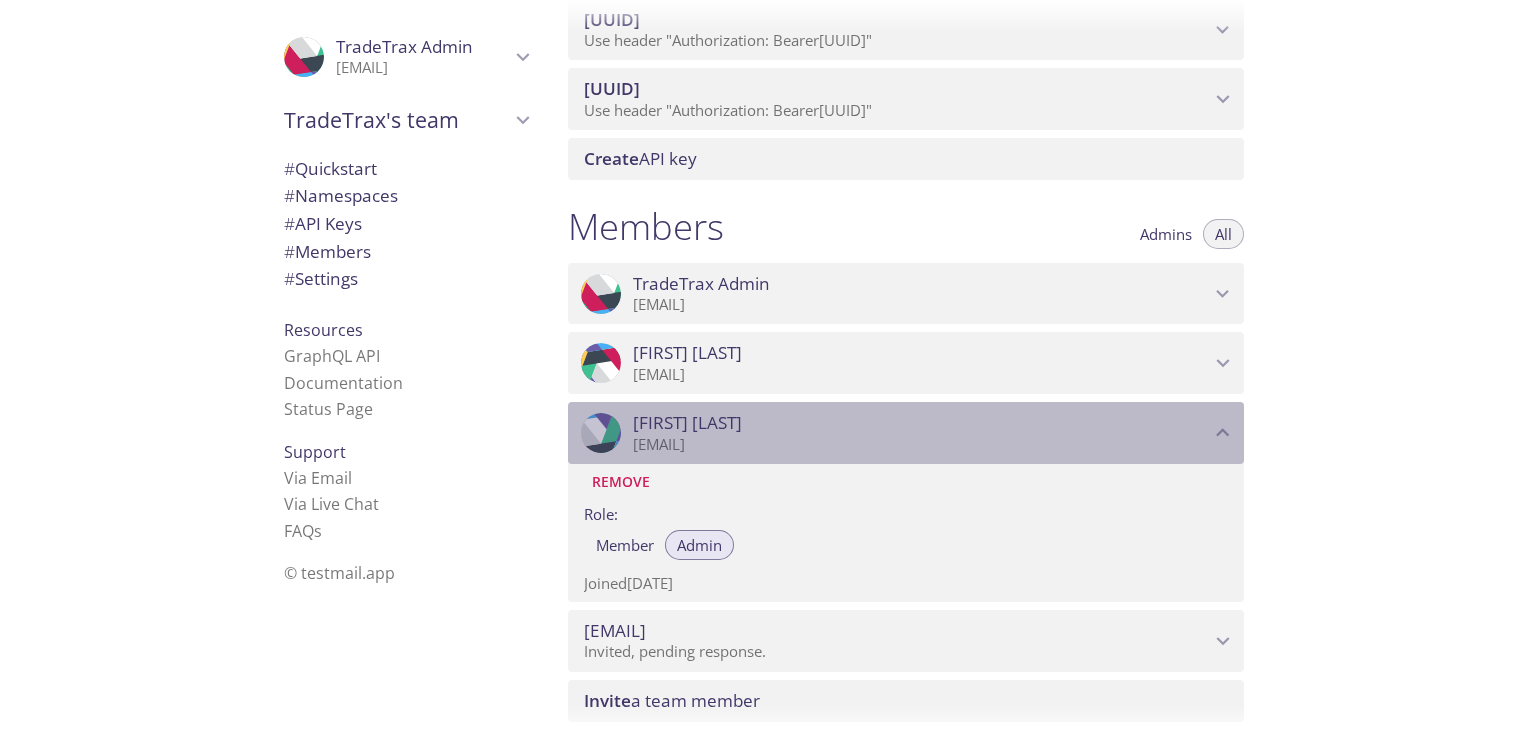 click on "[USER]@[DOMAIN].com" at bounding box center (921, 445) 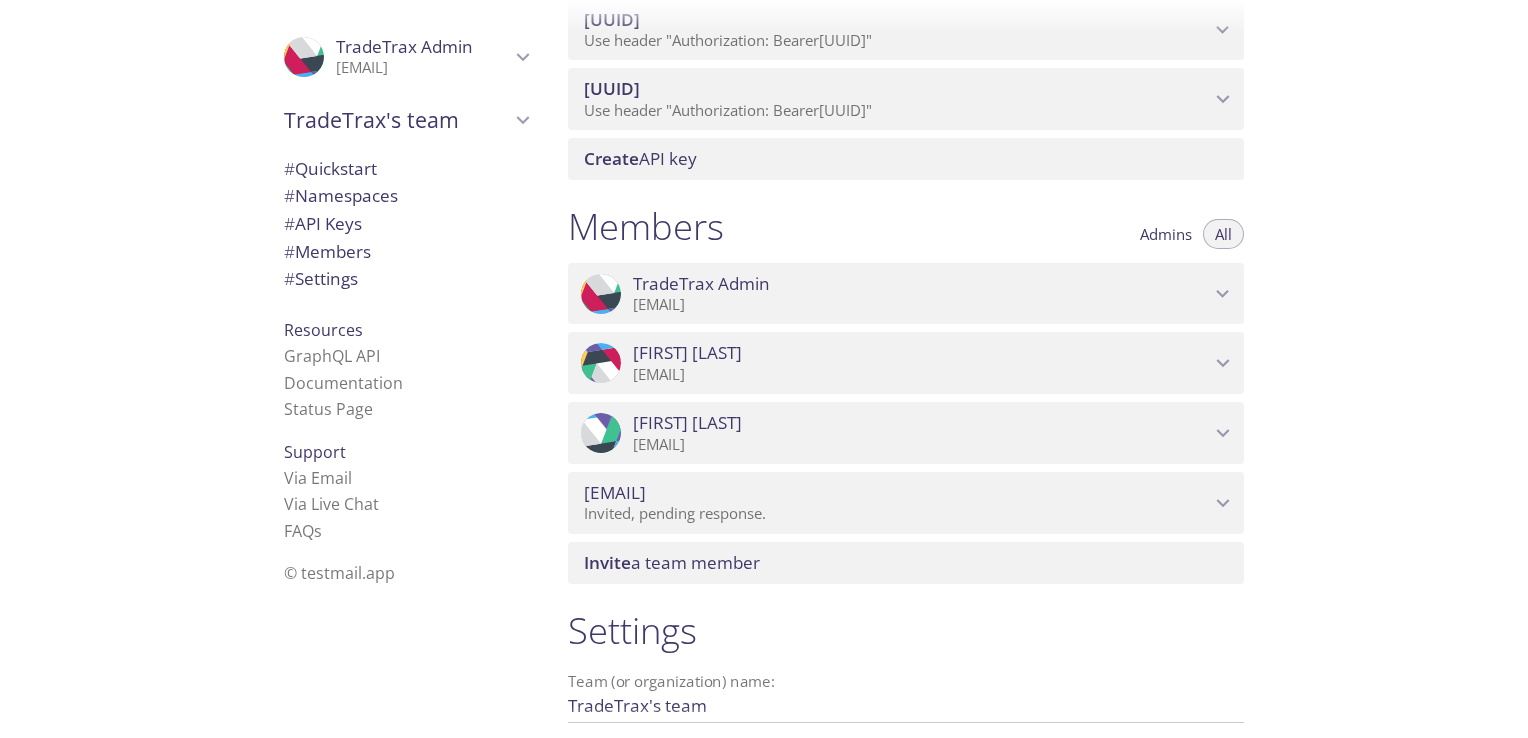 click on "[USER]@[DOMAIN].com" at bounding box center (897, 493) 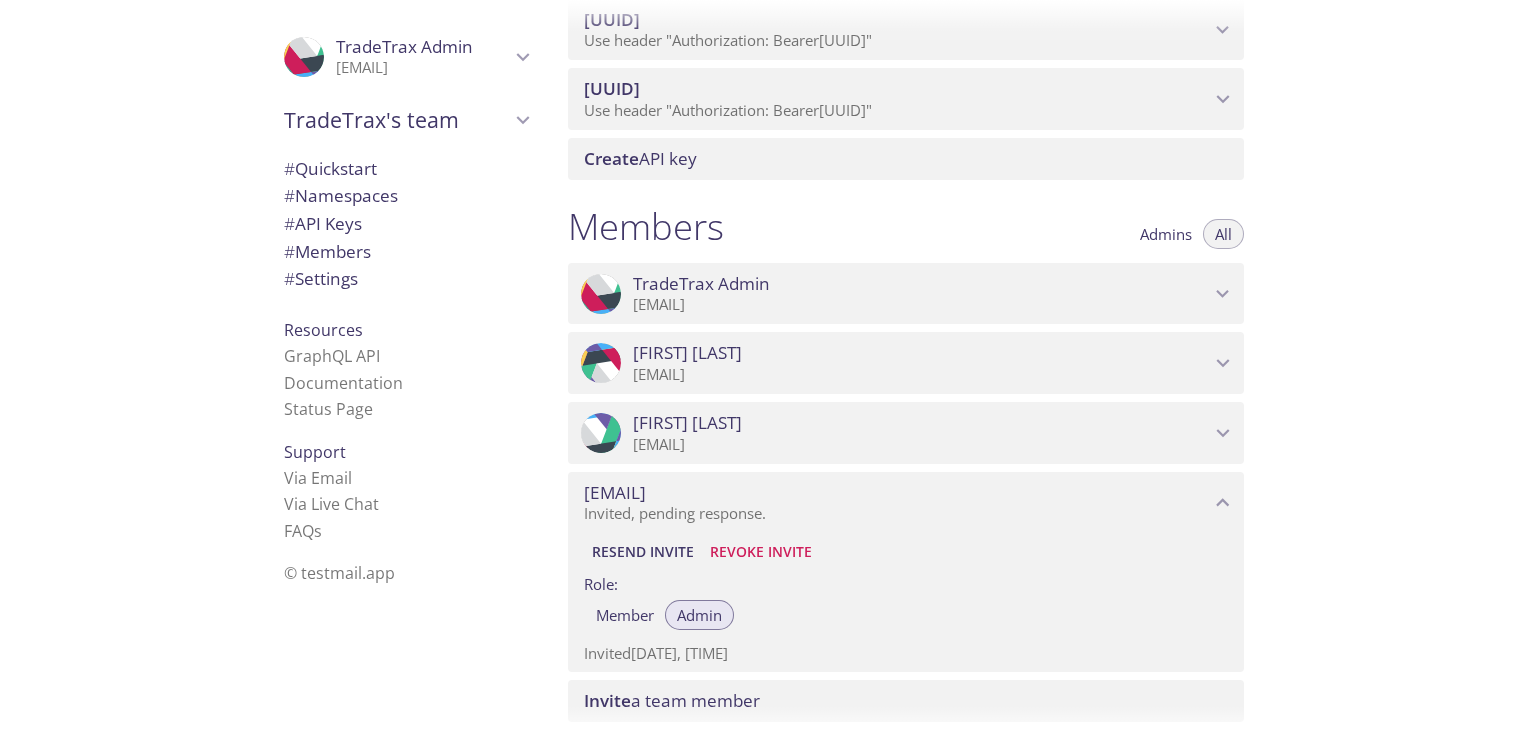 click on "[USER]@[DOMAIN].com" at bounding box center [897, 493] 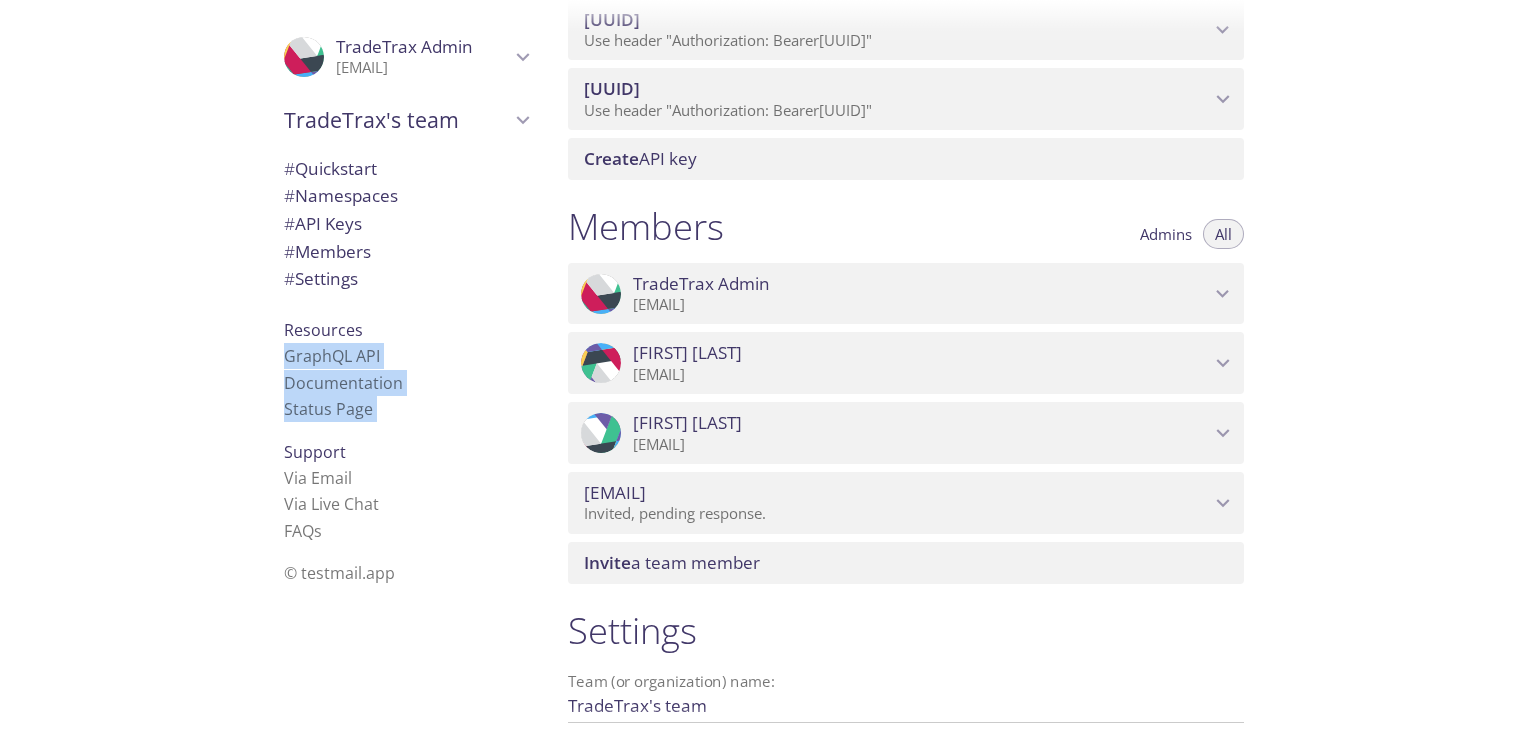 drag, startPoint x: 30, startPoint y: 485, endPoint x: 120, endPoint y: 336, distance: 174.07182 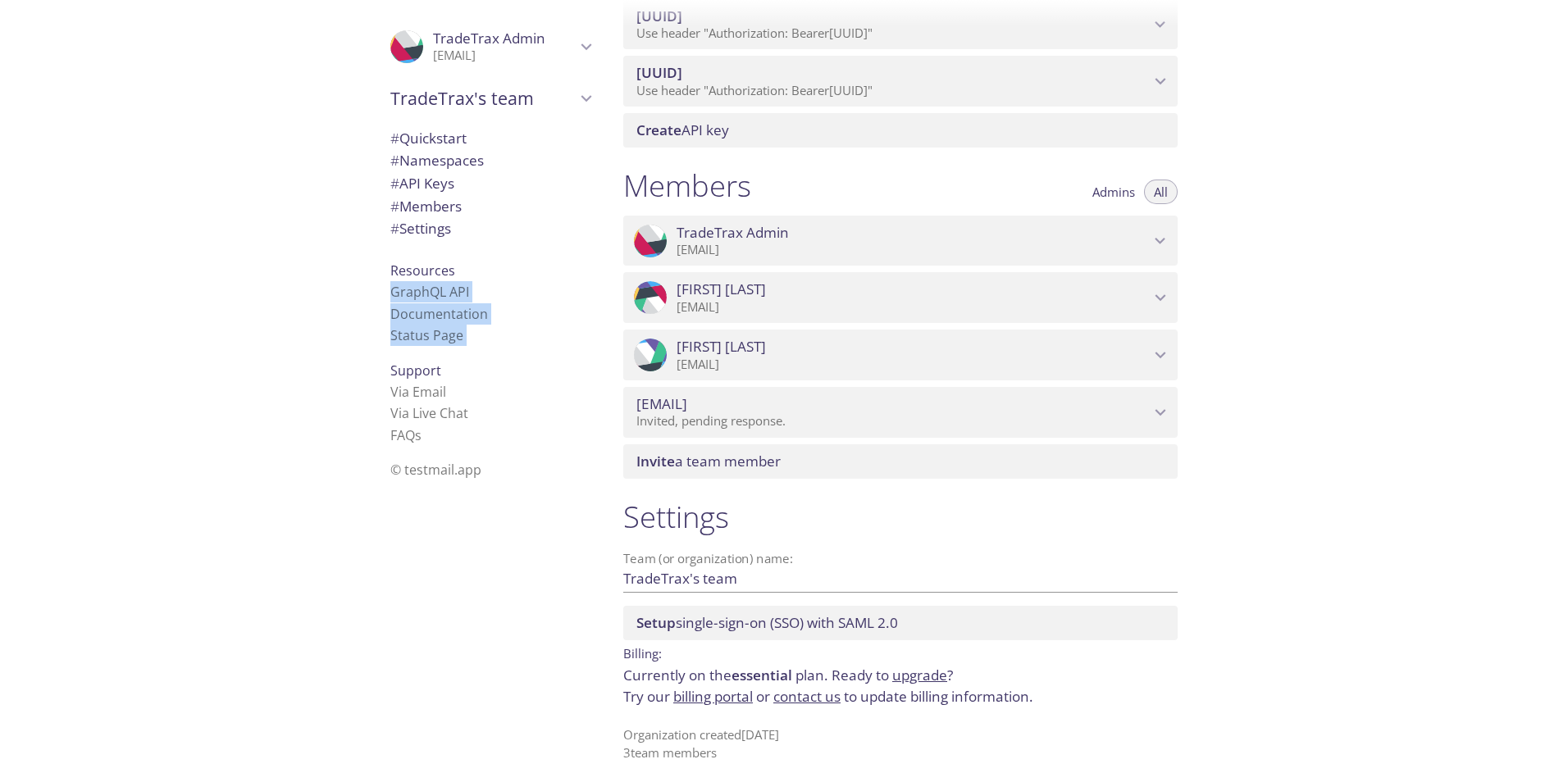 scroll, scrollTop: 492, scrollLeft: 0, axis: vertical 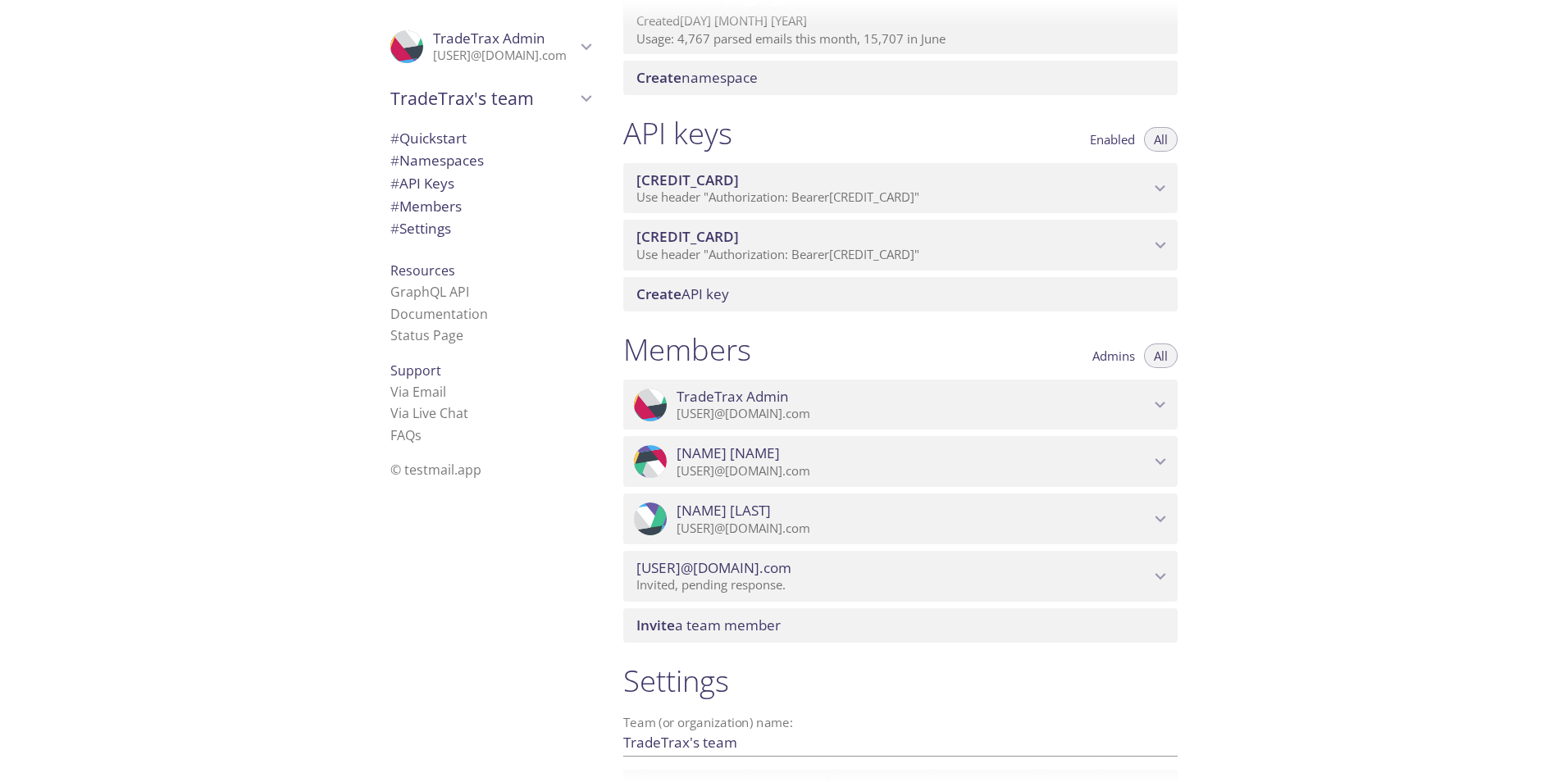click on "ProfilePic [FIRST]   [LAST] [USER]@[DOMAIN].com" at bounding box center [900, 461] 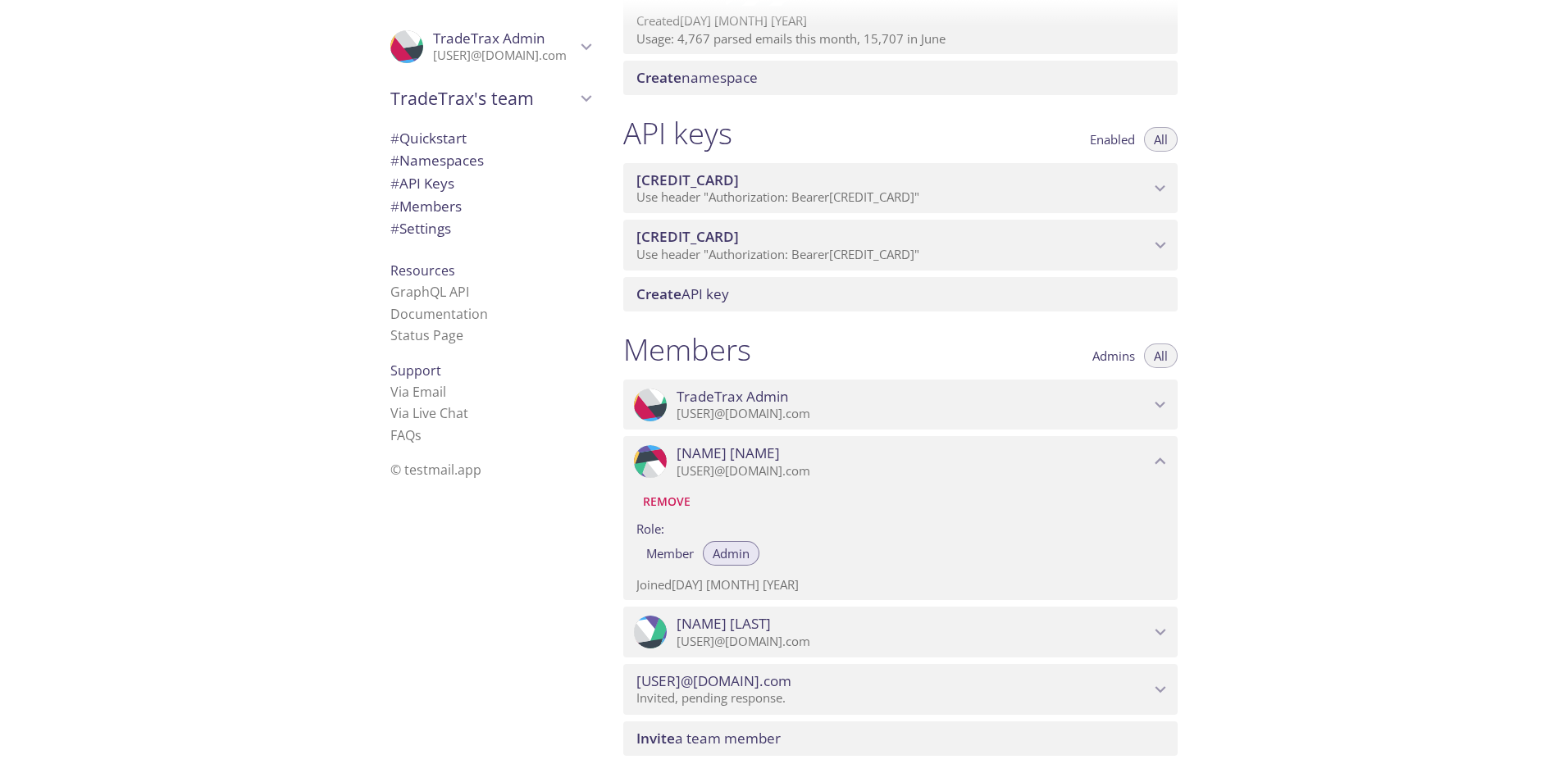 click on "Remove" at bounding box center [667, 502] 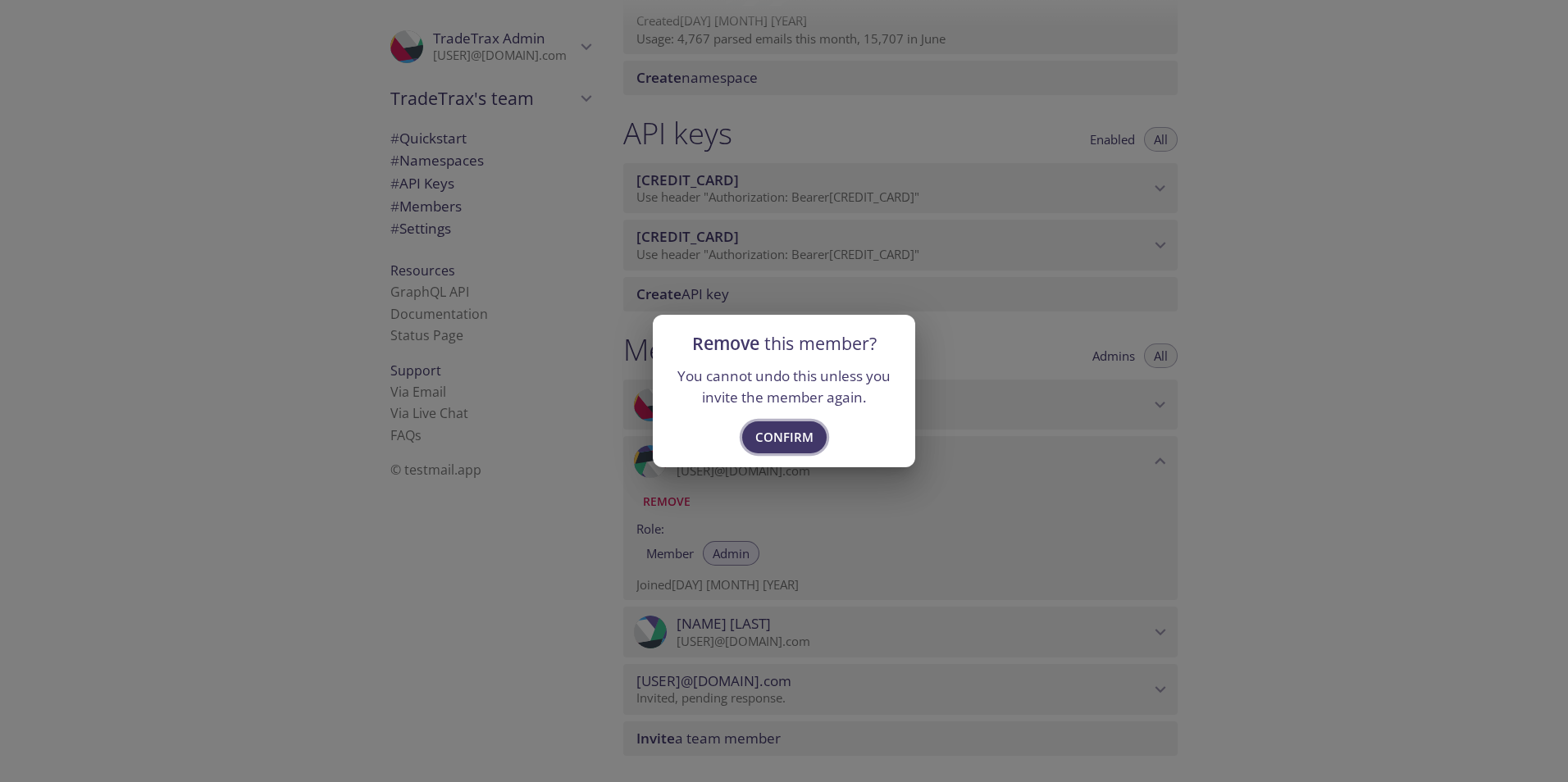 click on "Confirm" at bounding box center [784, 437] 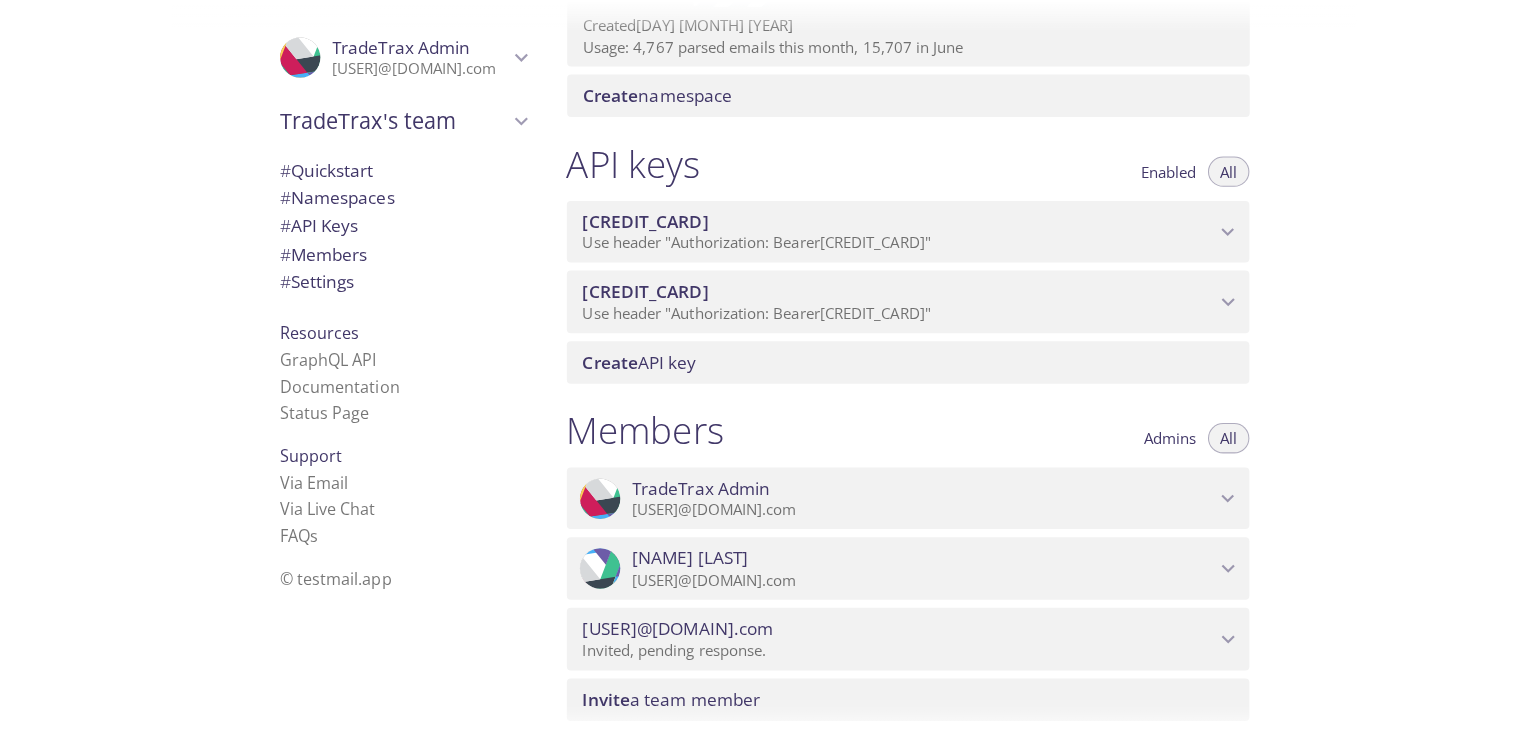 scroll, scrollTop: 400, scrollLeft: 0, axis: vertical 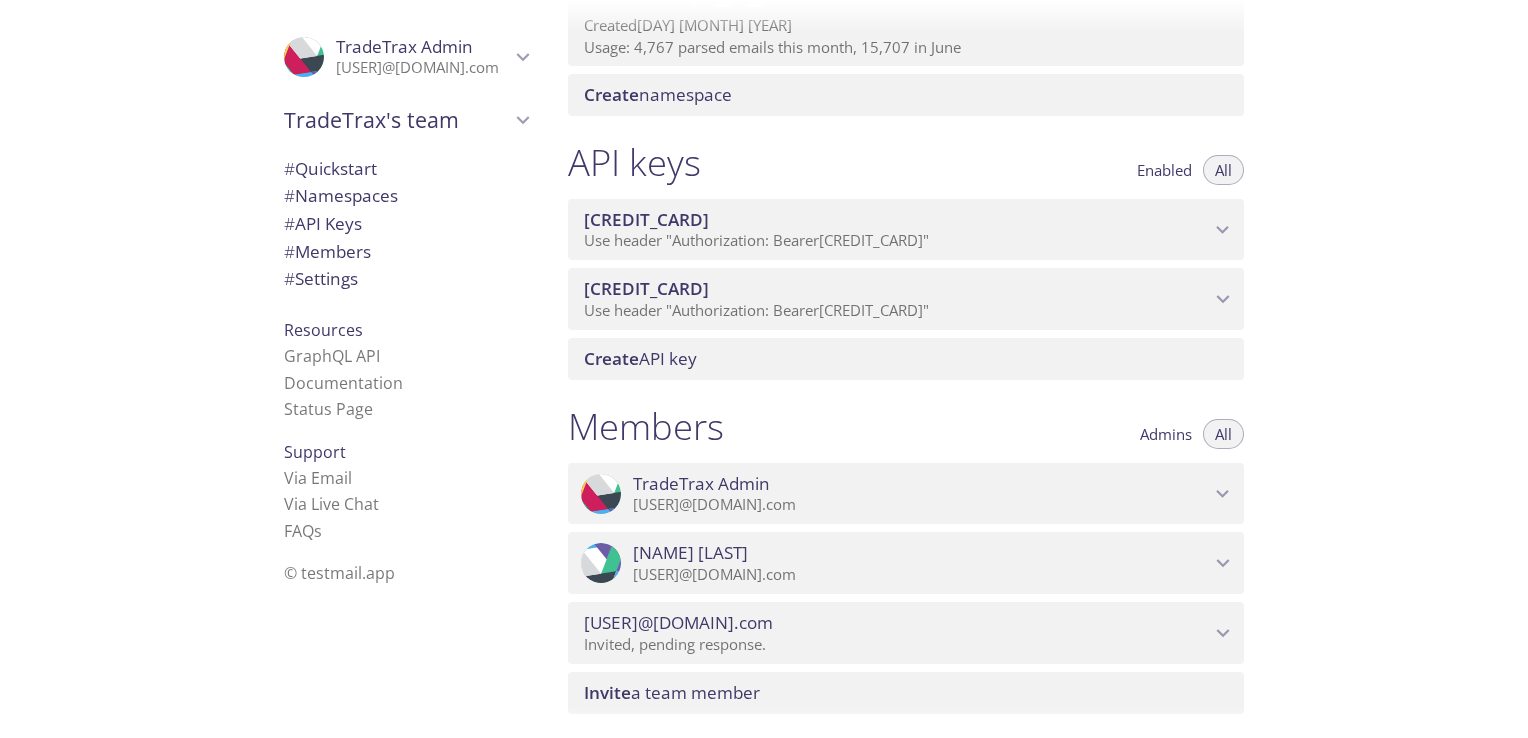click at bounding box center [1223, 633] 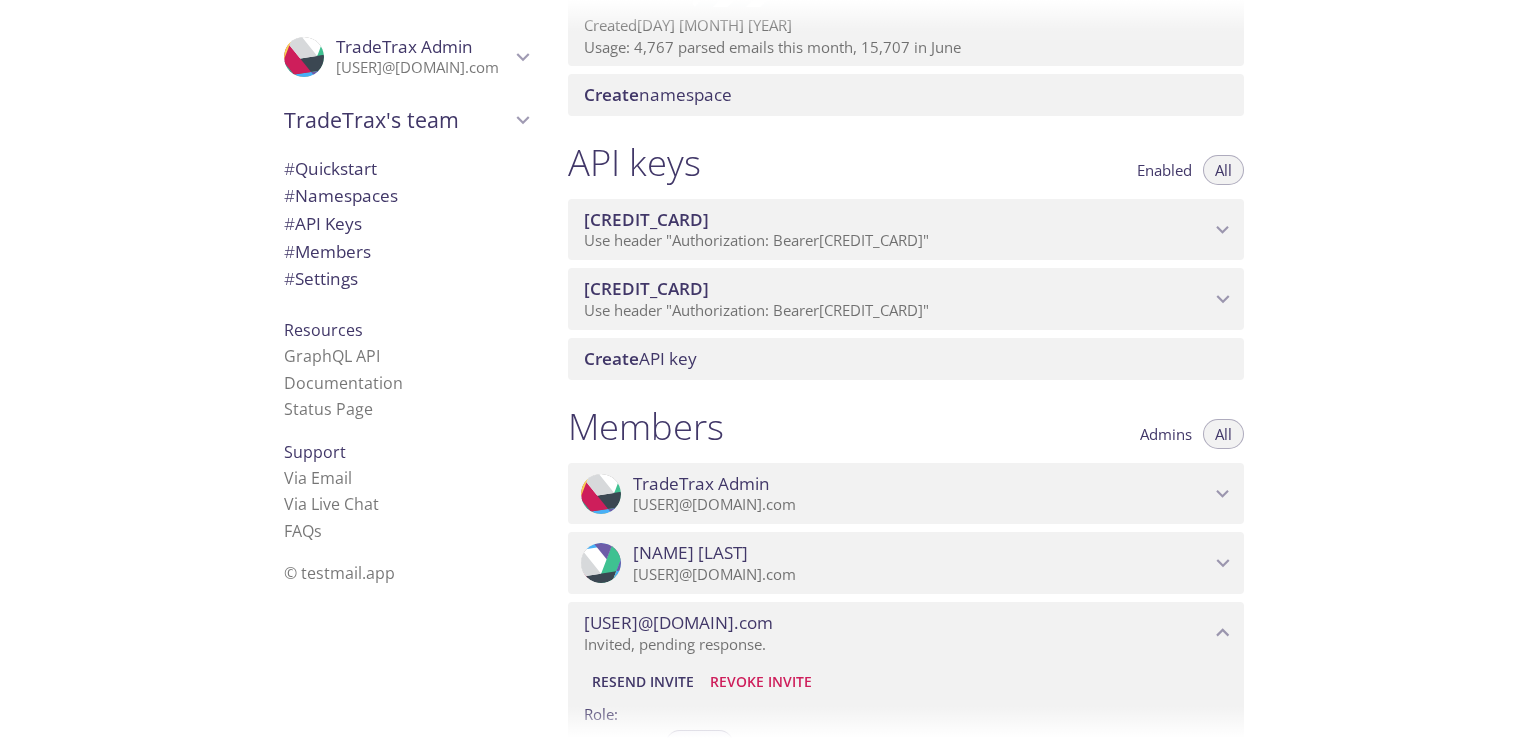 click on "ProfilePic [FIRST]   [LAST] [USER]@[DOMAIN].com" at bounding box center [906, 563] 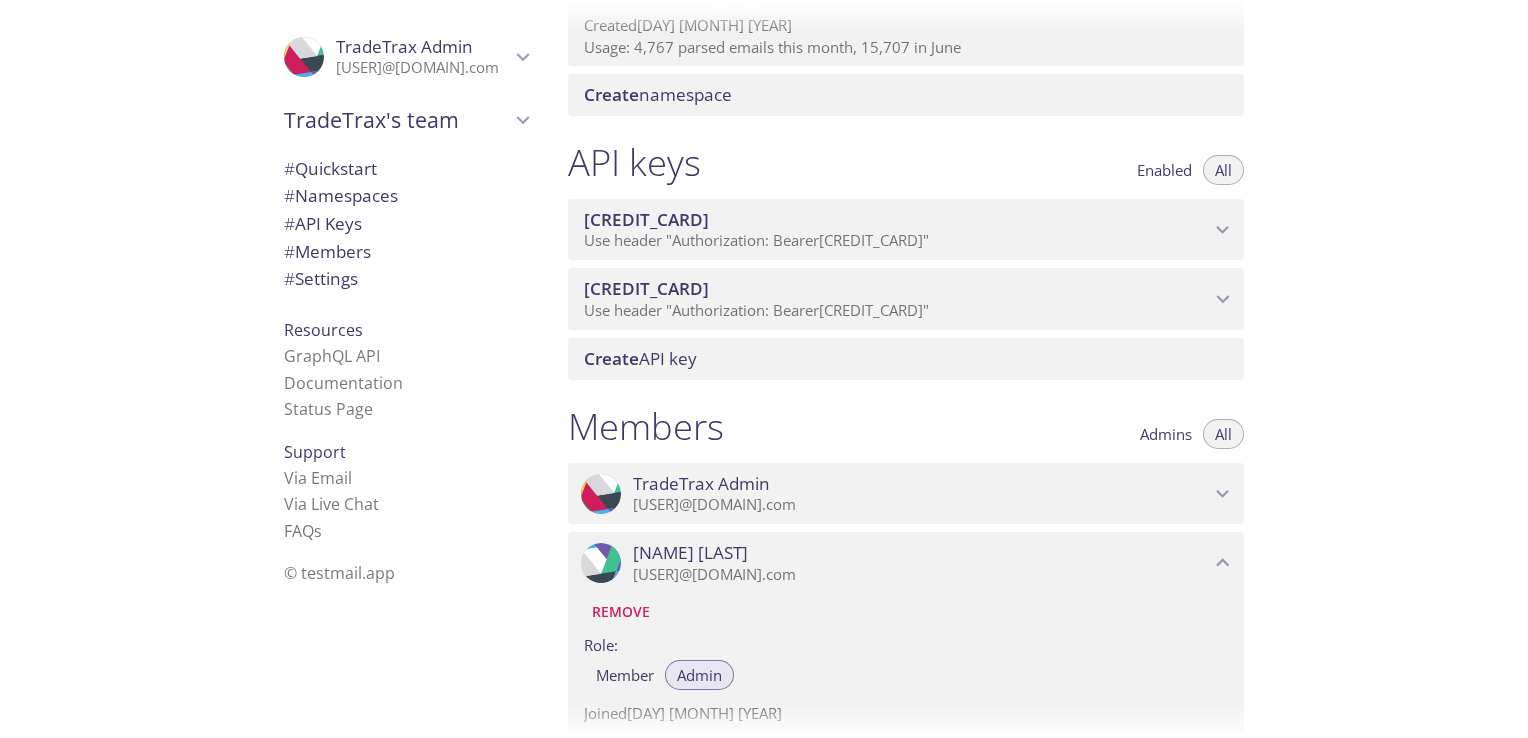 click on "ProfilePic [BRAND]   [ROLE] [USER]@[DOMAIN].com" at bounding box center [906, 494] 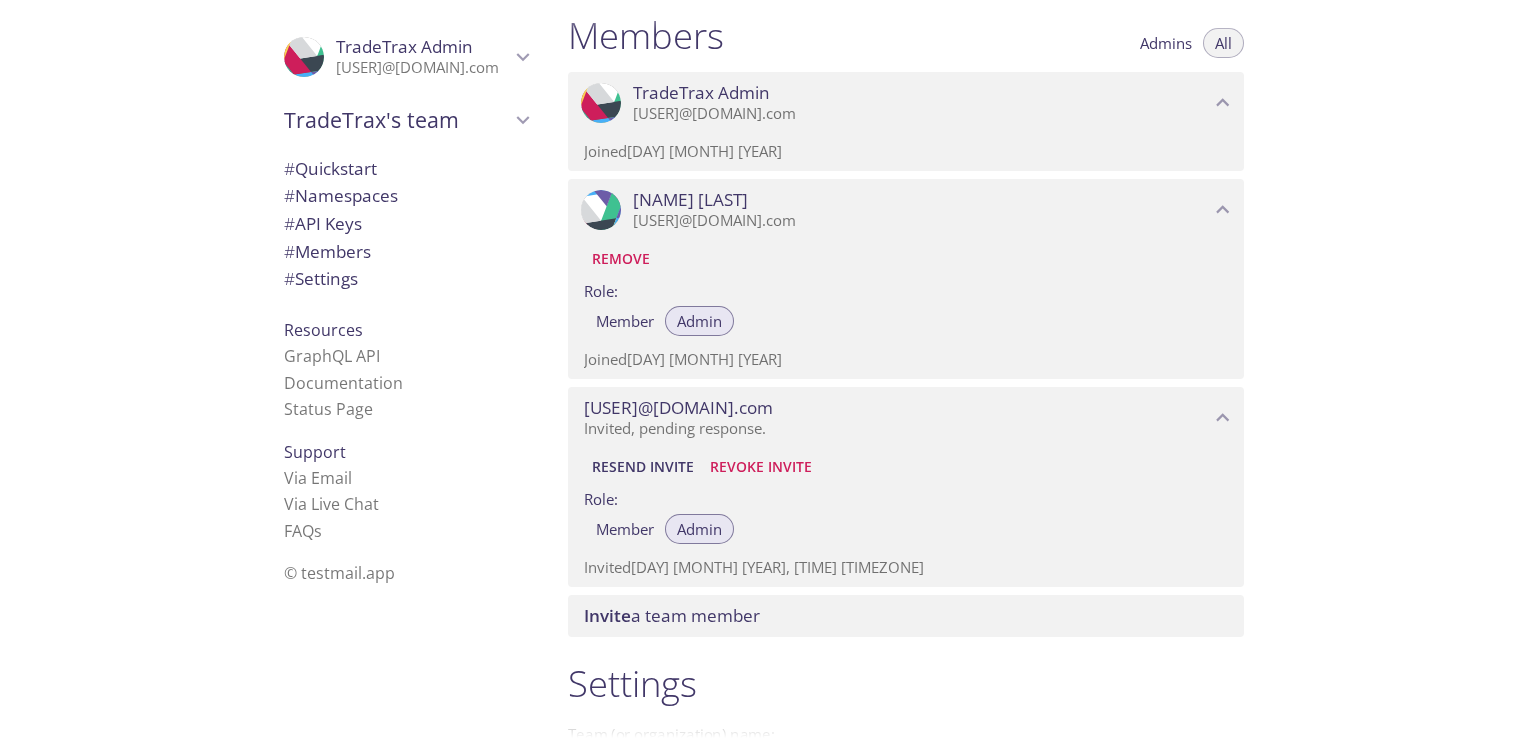 scroll, scrollTop: 800, scrollLeft: 0, axis: vertical 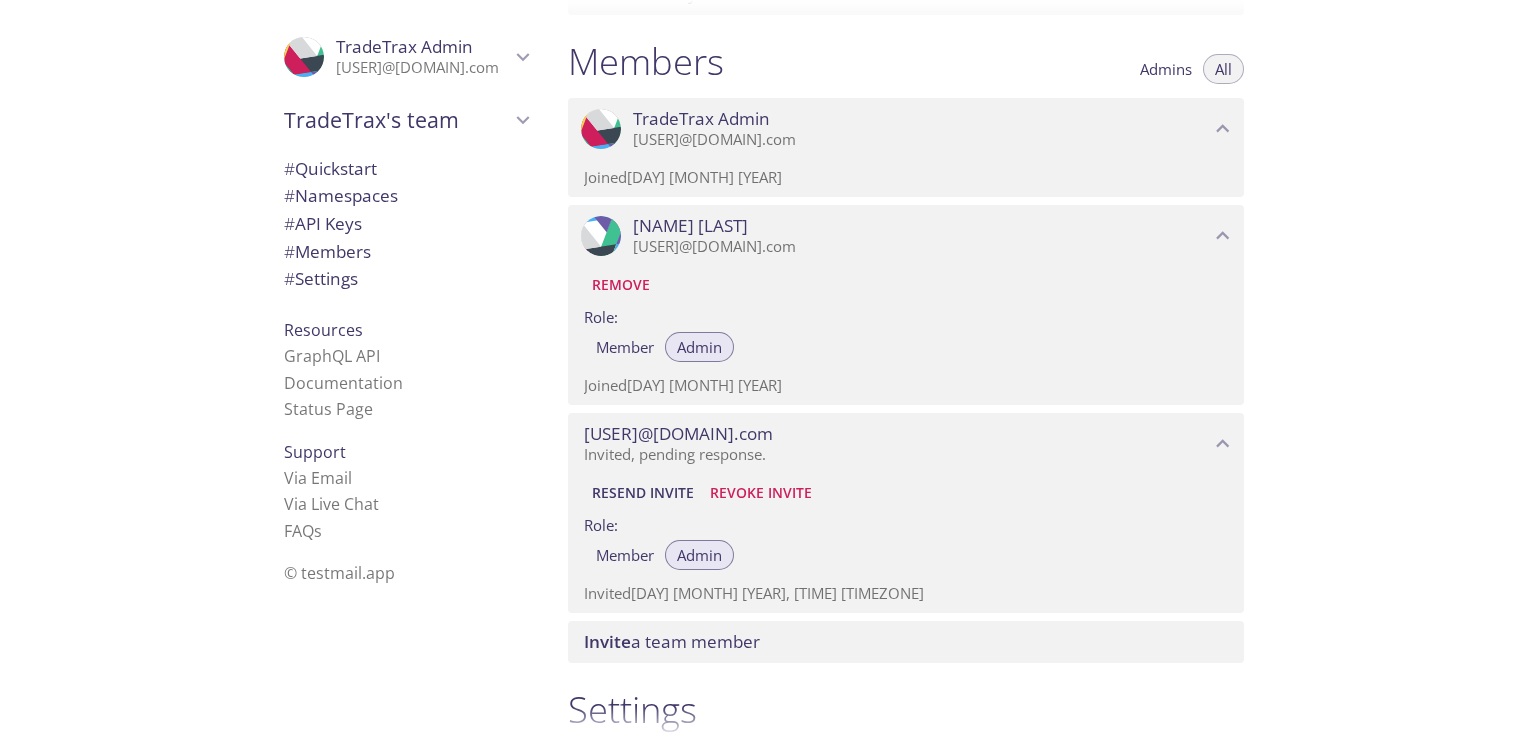 click on "Admins" at bounding box center [1166, 69] 